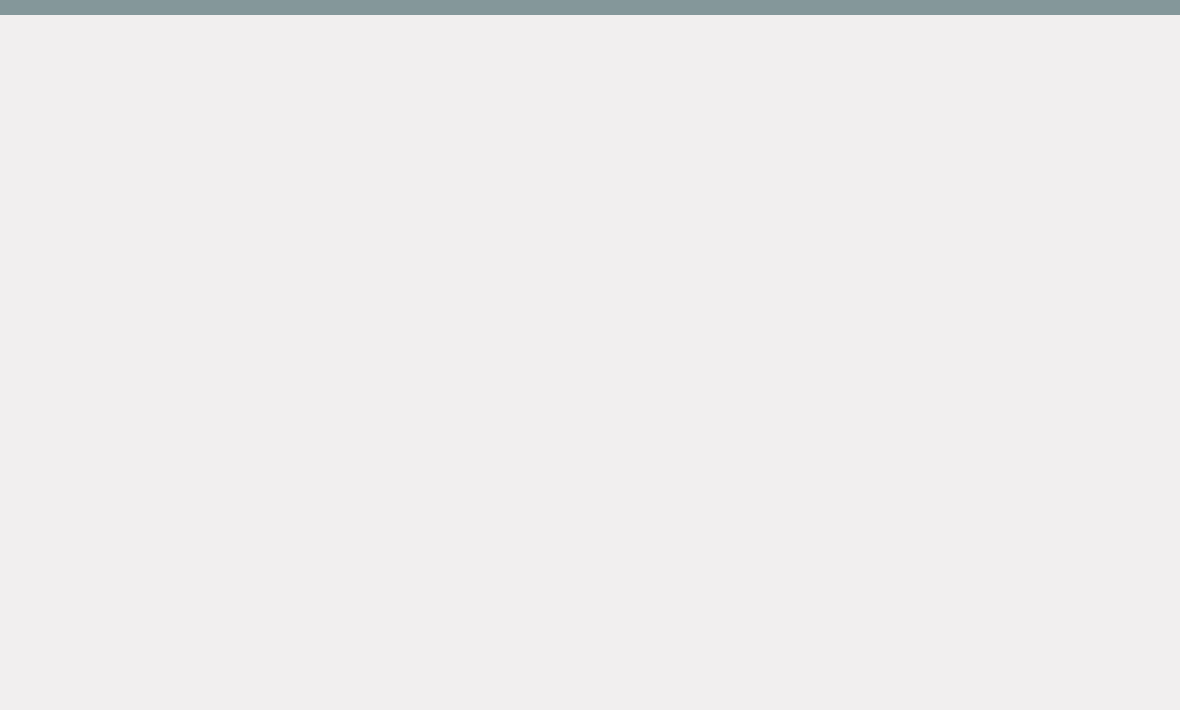 scroll, scrollTop: 106, scrollLeft: 0, axis: vertical 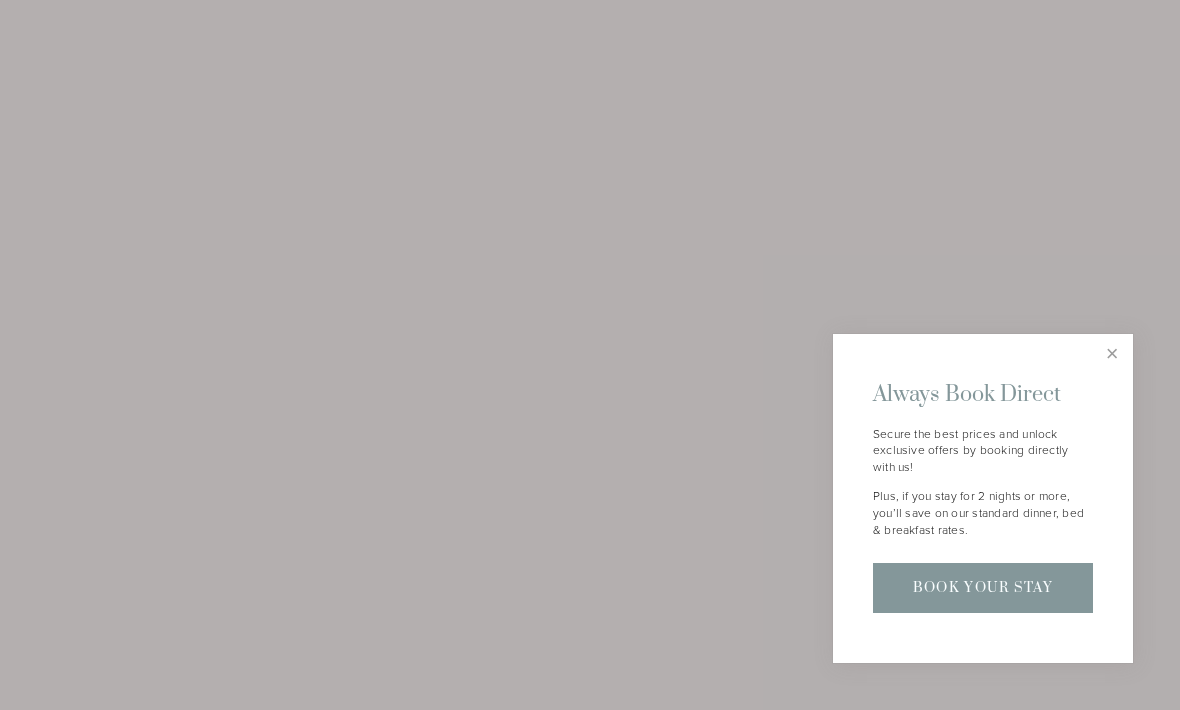 click at bounding box center (590, 355) 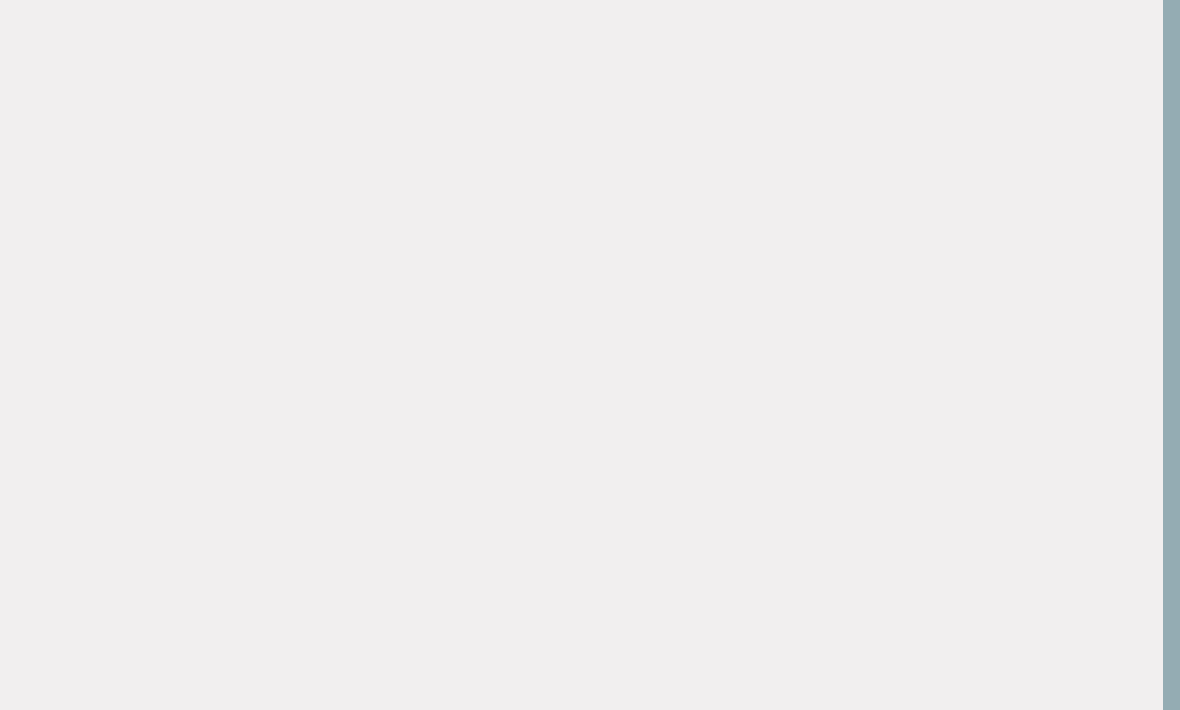 scroll, scrollTop: 106, scrollLeft: 17, axis: both 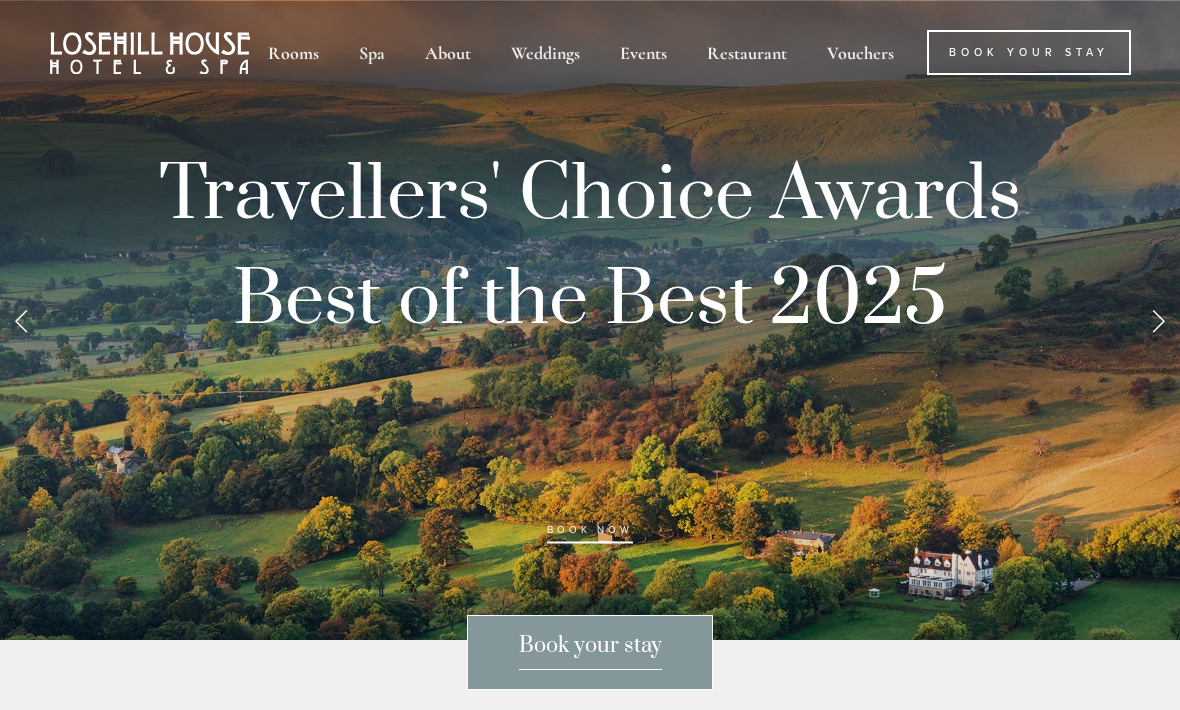 click on "Restaurant" at bounding box center (747, 52) 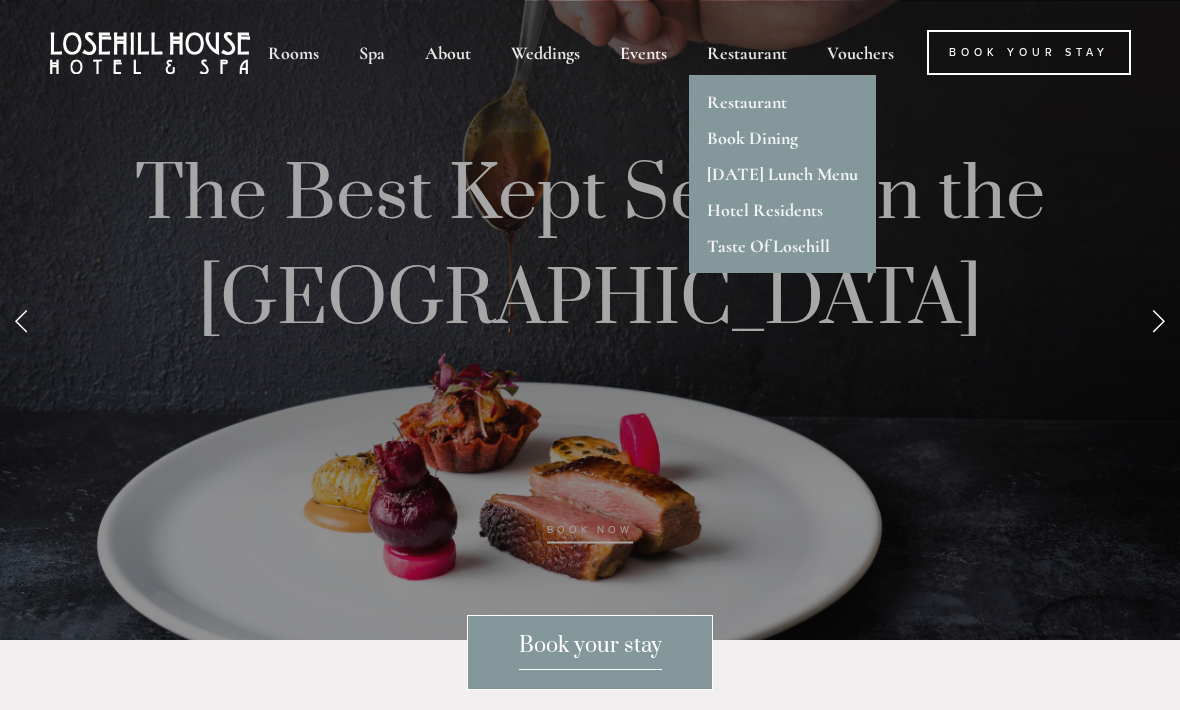 click on "Restaurant" at bounding box center (747, 102) 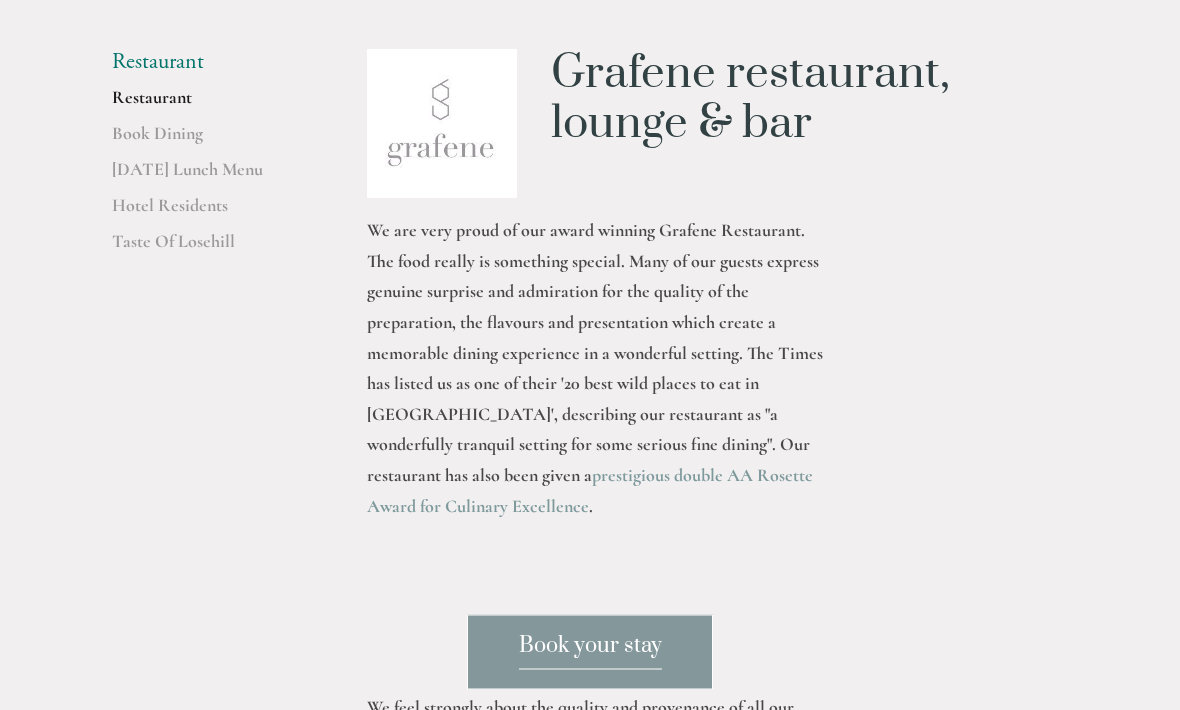 scroll, scrollTop: 509, scrollLeft: 0, axis: vertical 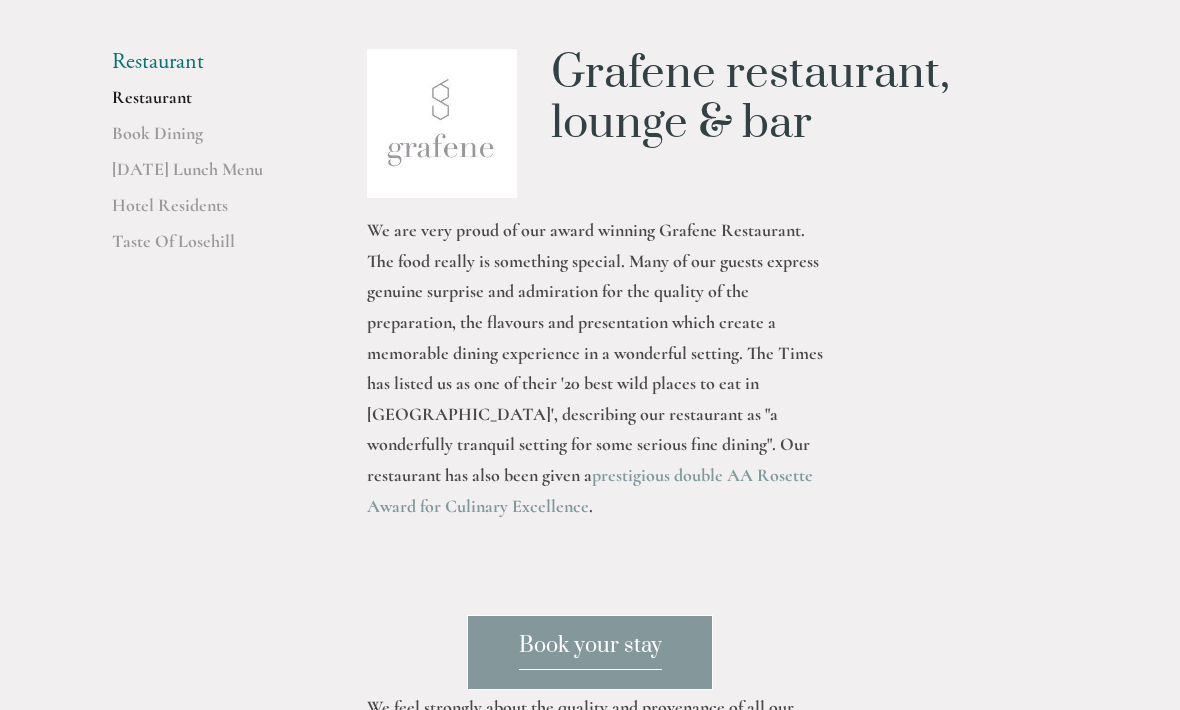 click on "Book Dining" at bounding box center (207, 140) 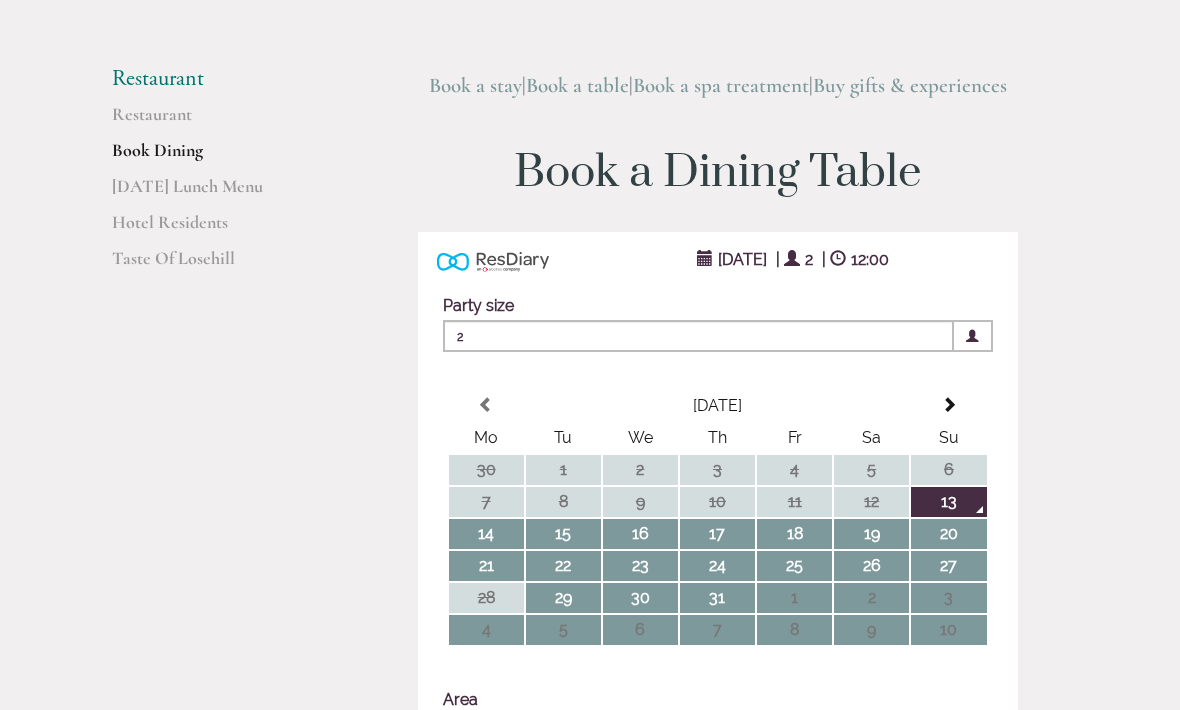 scroll, scrollTop: 135, scrollLeft: 0, axis: vertical 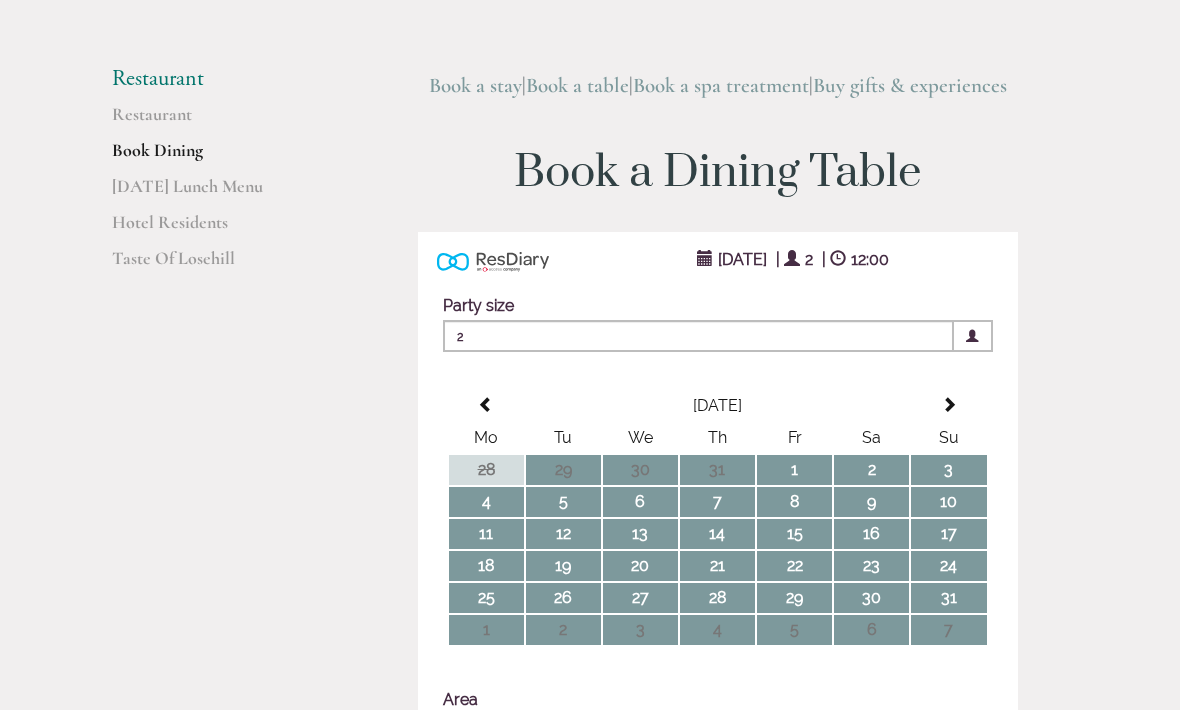 click on "9" at bounding box center [871, 502] 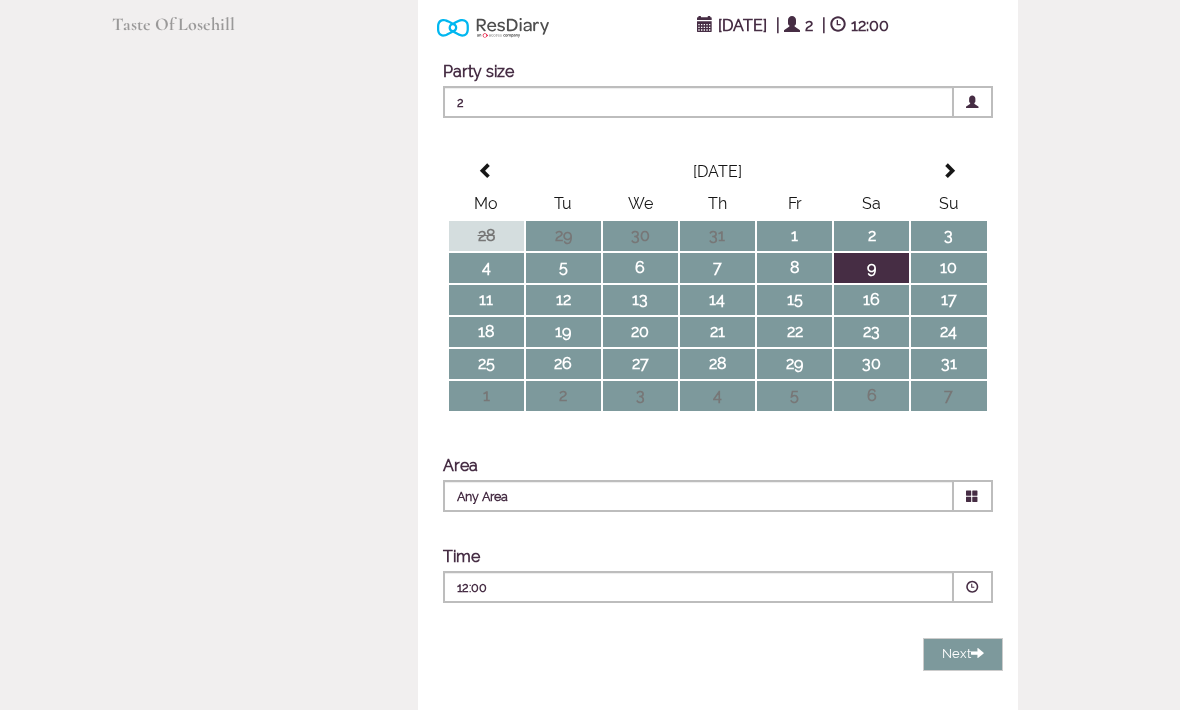 scroll, scrollTop: 369, scrollLeft: 0, axis: vertical 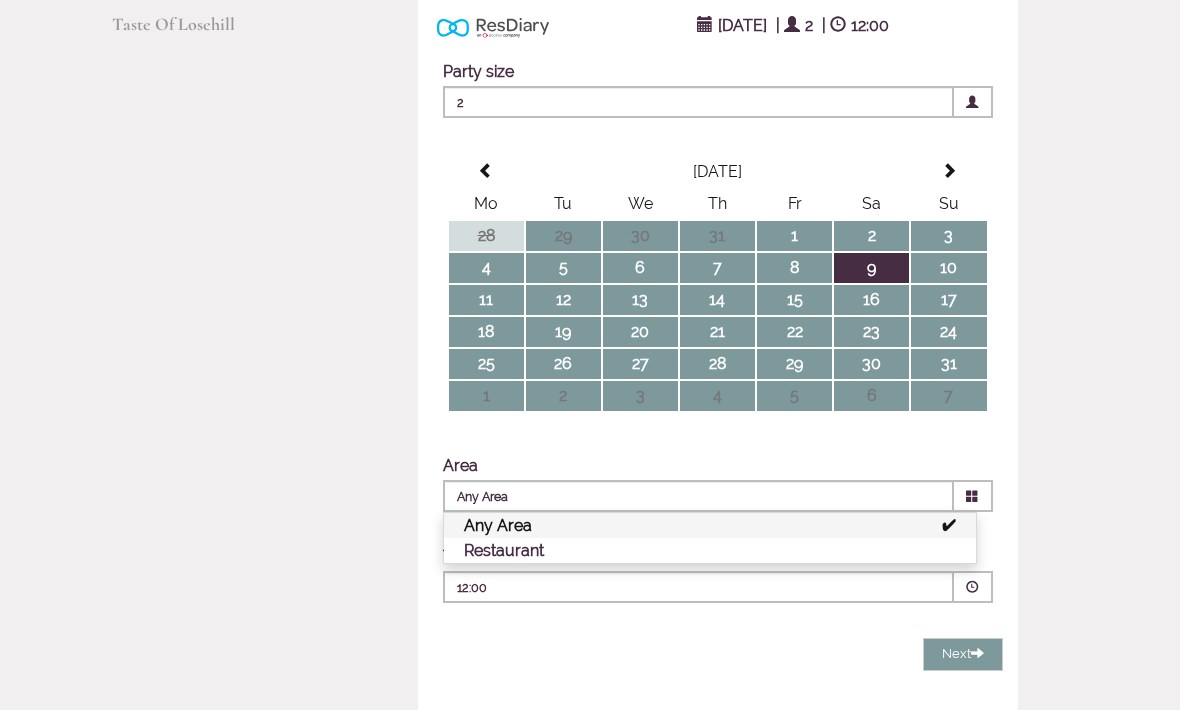 click on "Restaurant" at bounding box center [710, 550] 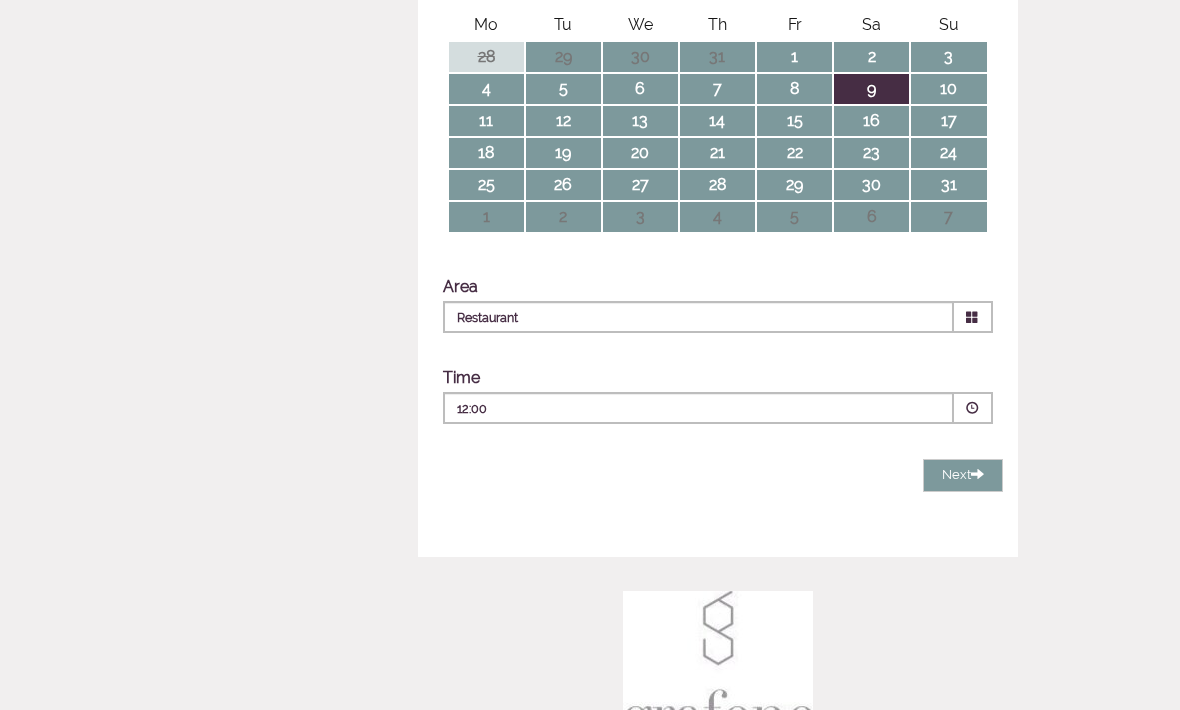 scroll, scrollTop: 548, scrollLeft: 0, axis: vertical 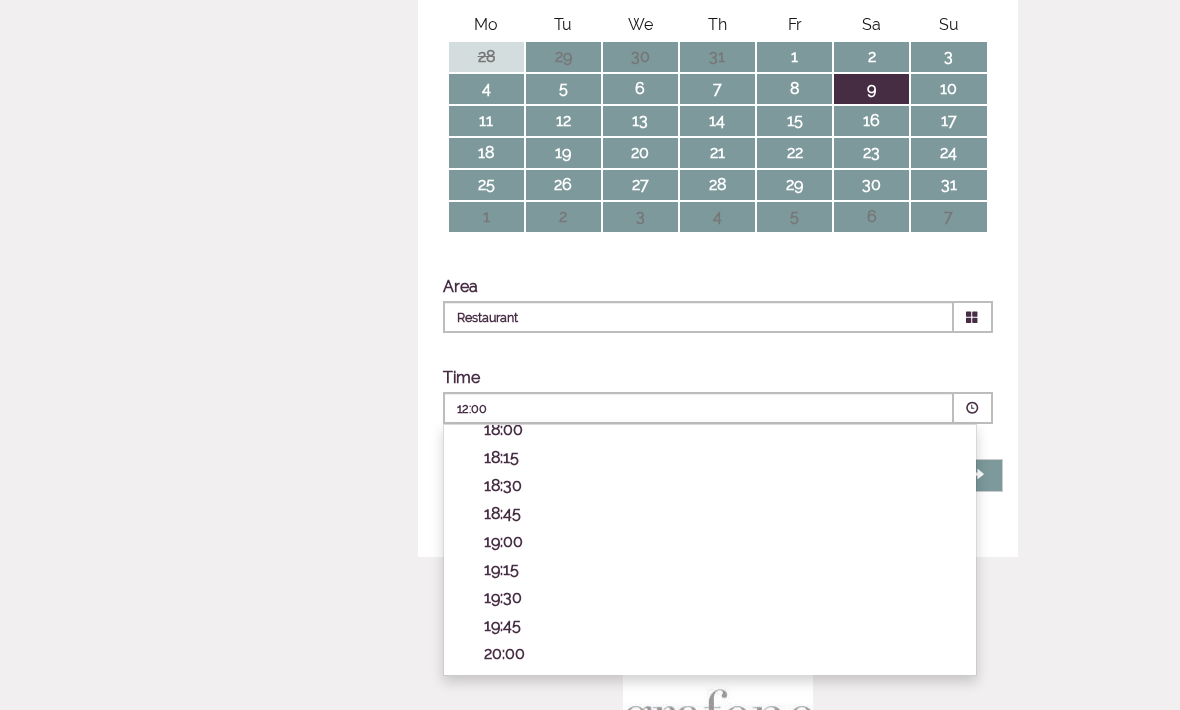 click on "18:45" at bounding box center [720, 513] 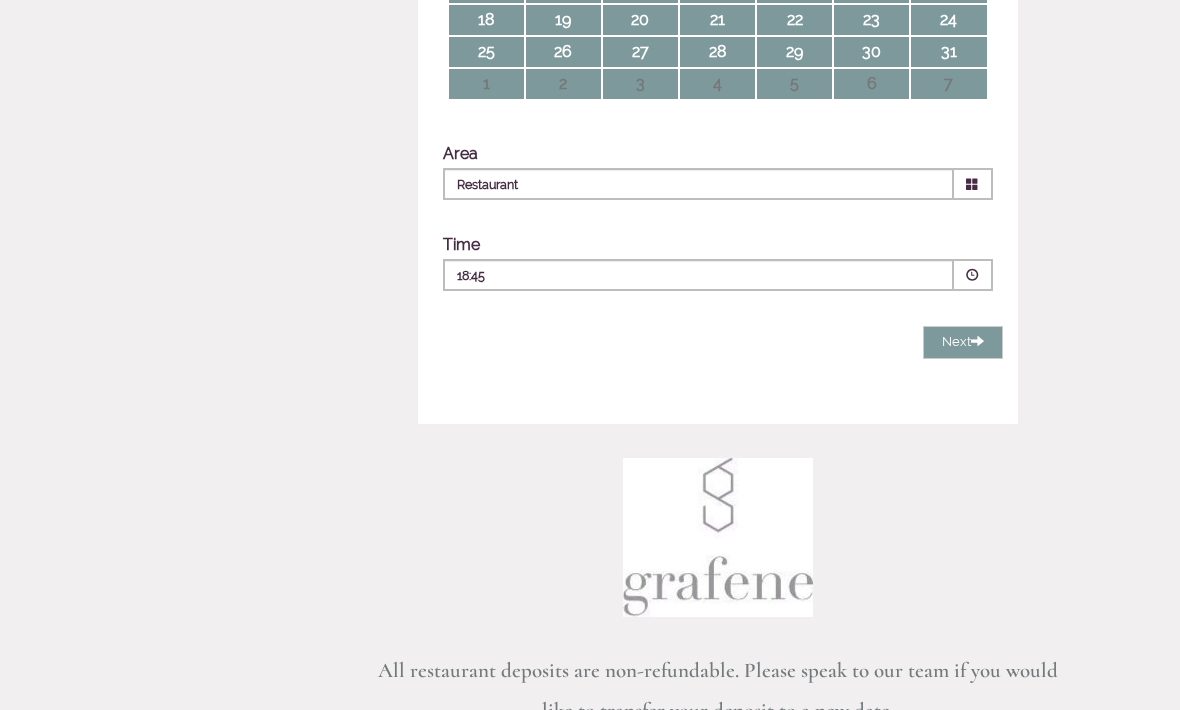 scroll, scrollTop: 681, scrollLeft: 0, axis: vertical 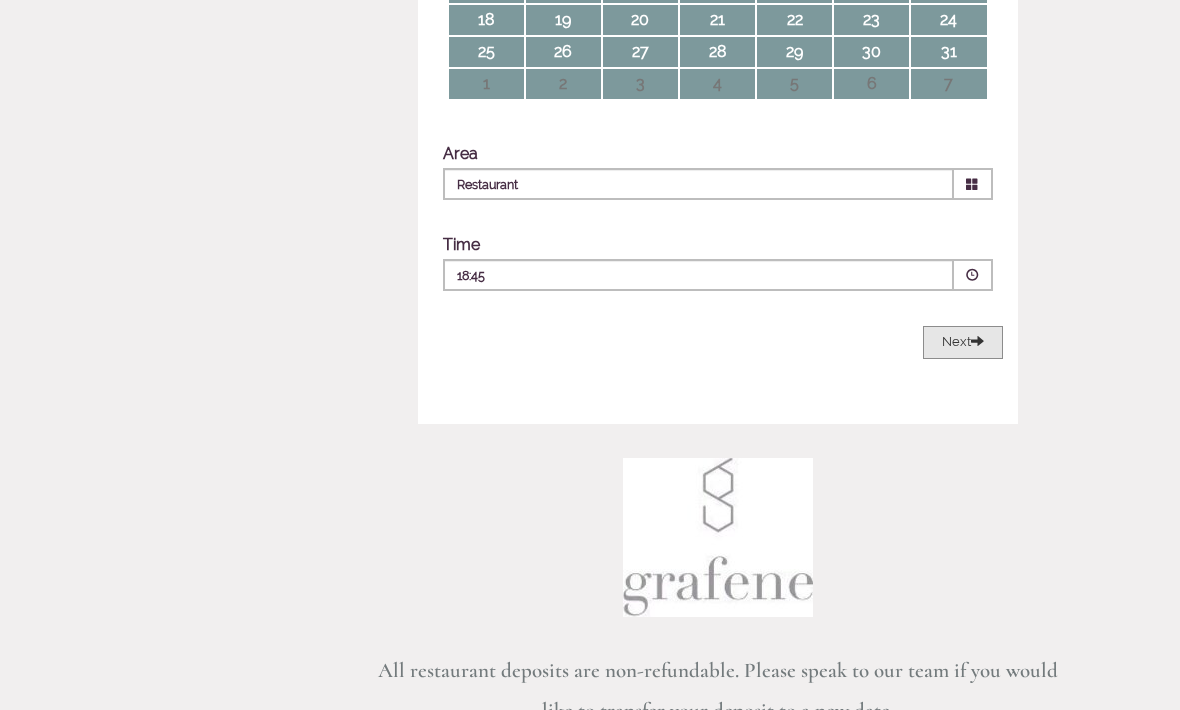 click on "Next" at bounding box center [963, 341] 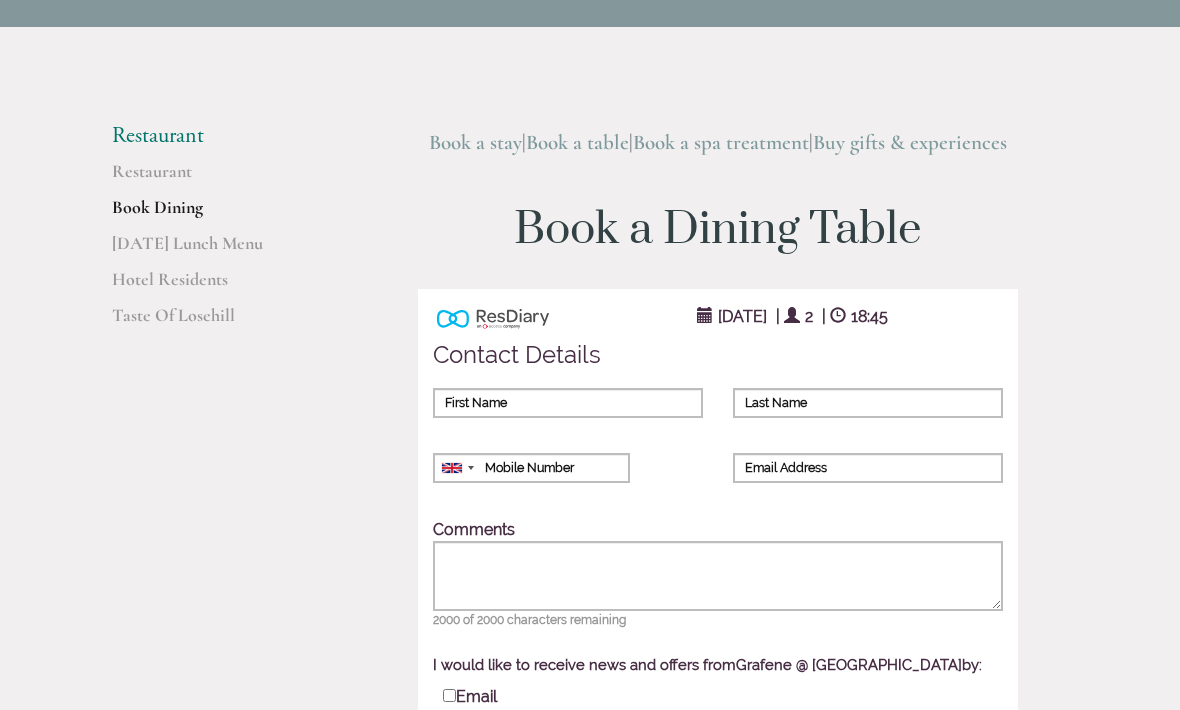 scroll, scrollTop: 74, scrollLeft: 0, axis: vertical 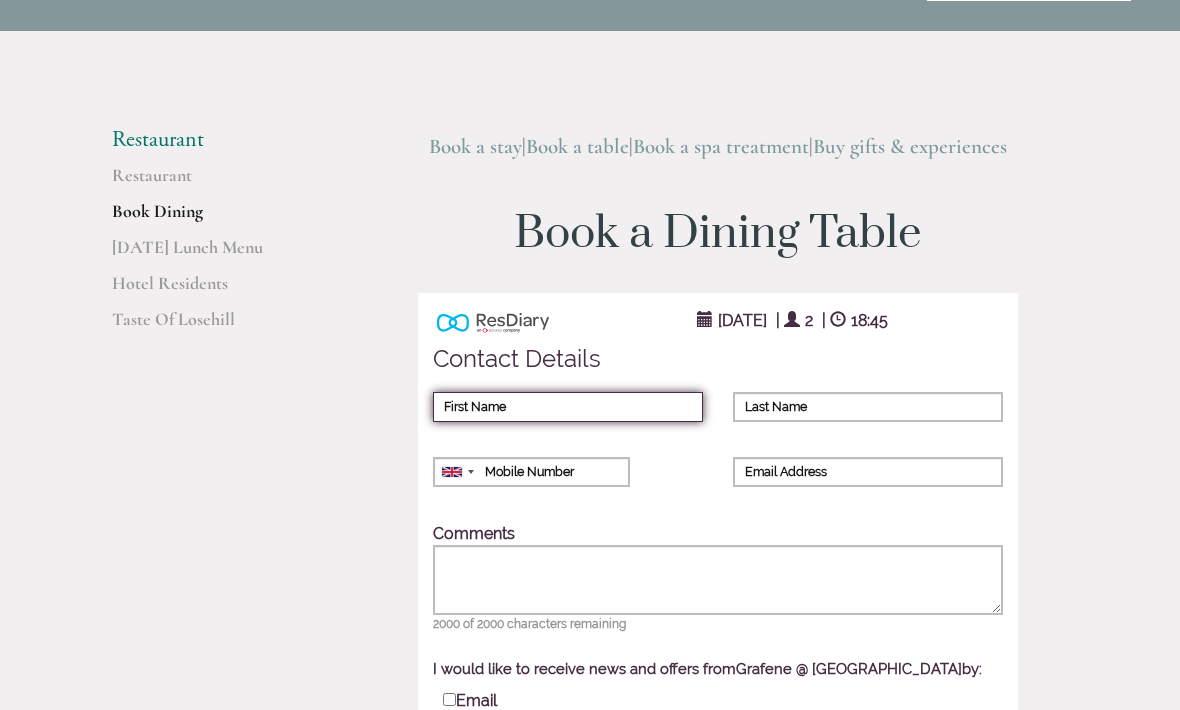click on "First Name" at bounding box center [568, 407] 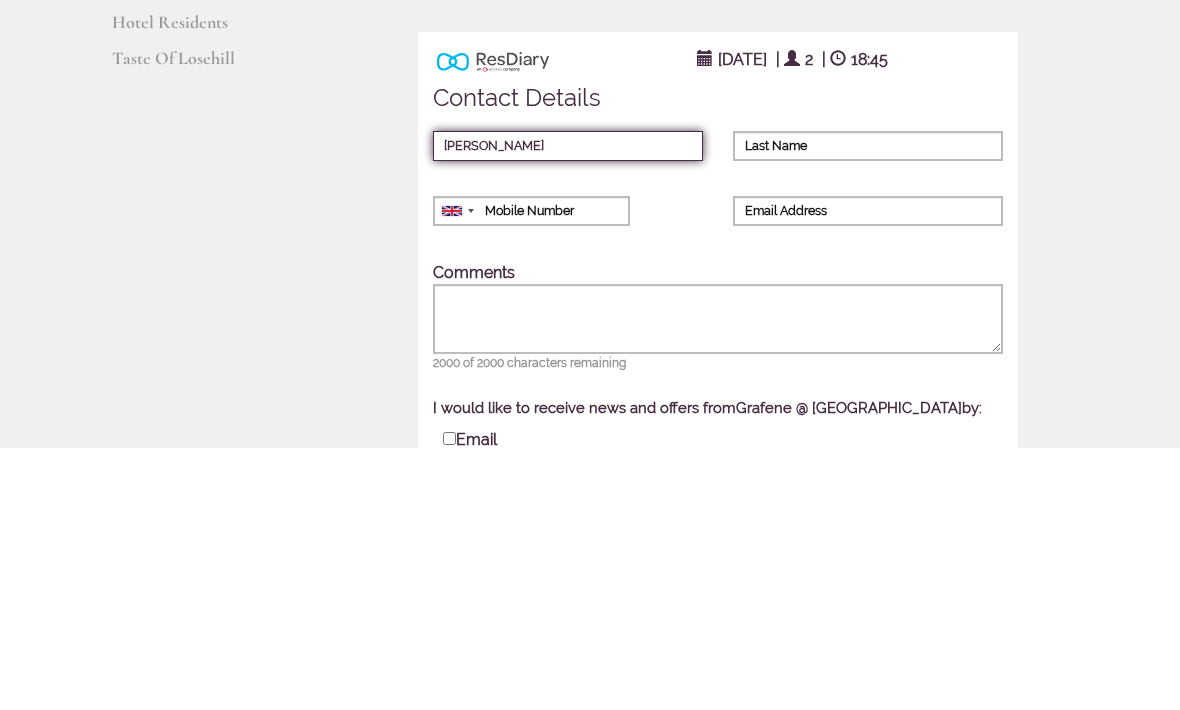 type on "Eddie" 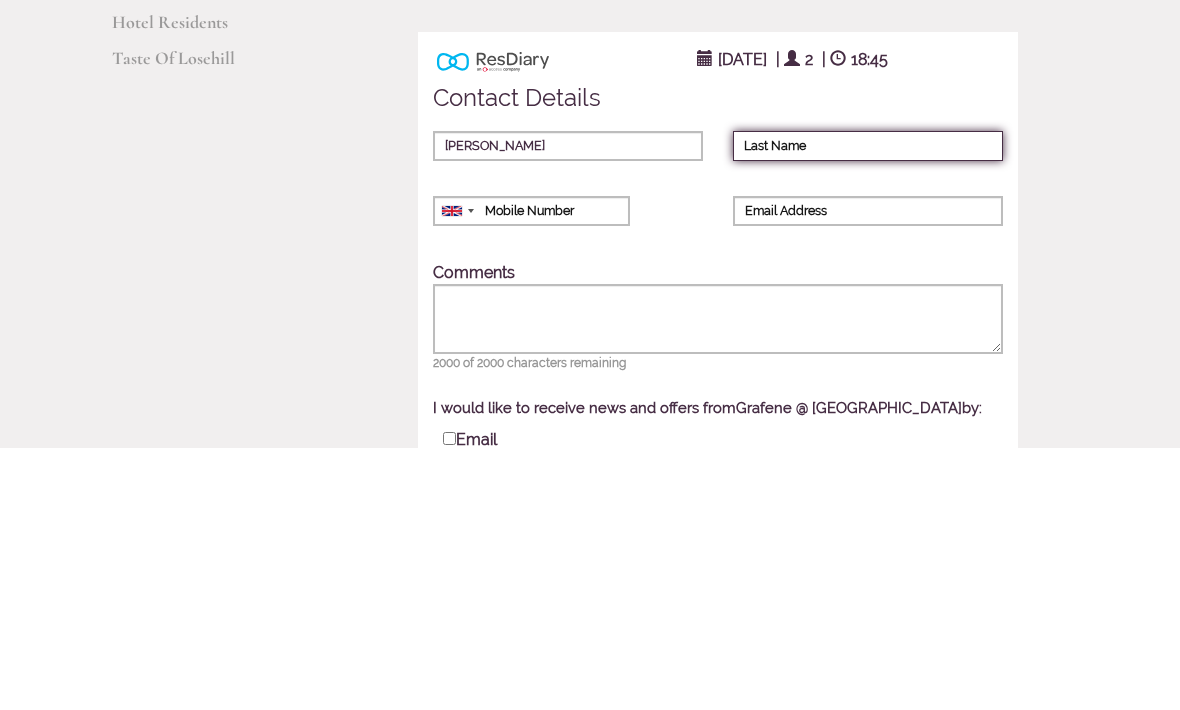 click on "Last Name" at bounding box center (868, 408) 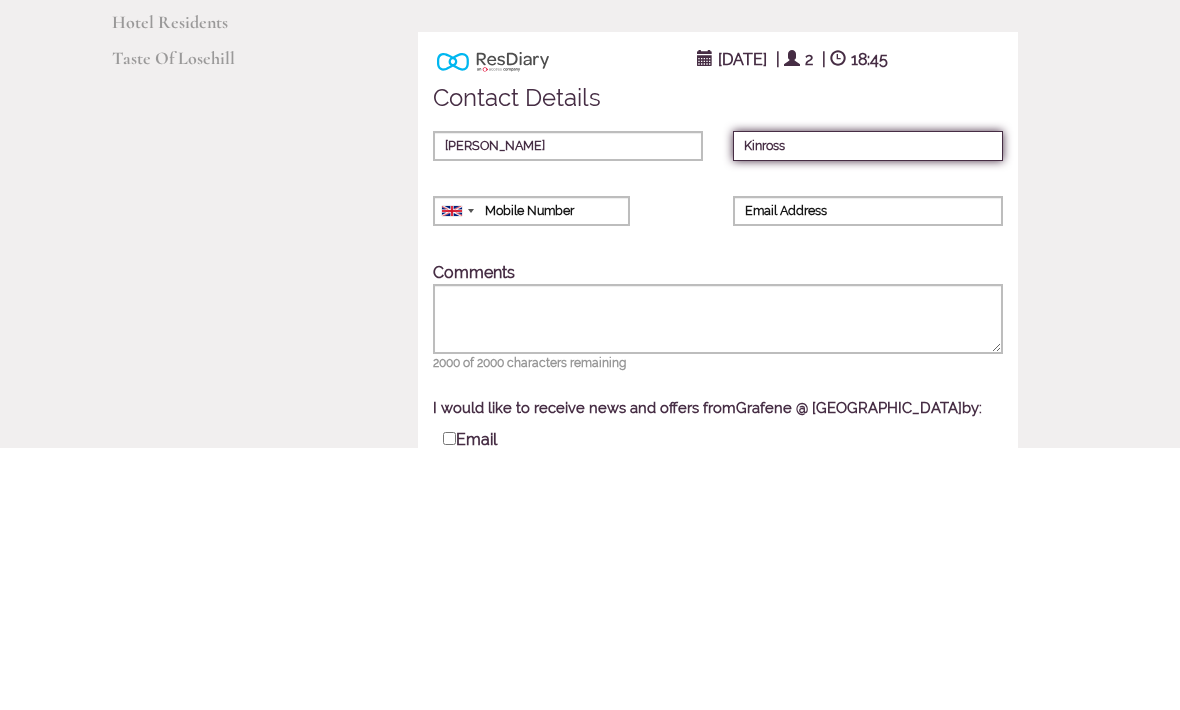 type on "Kinross" 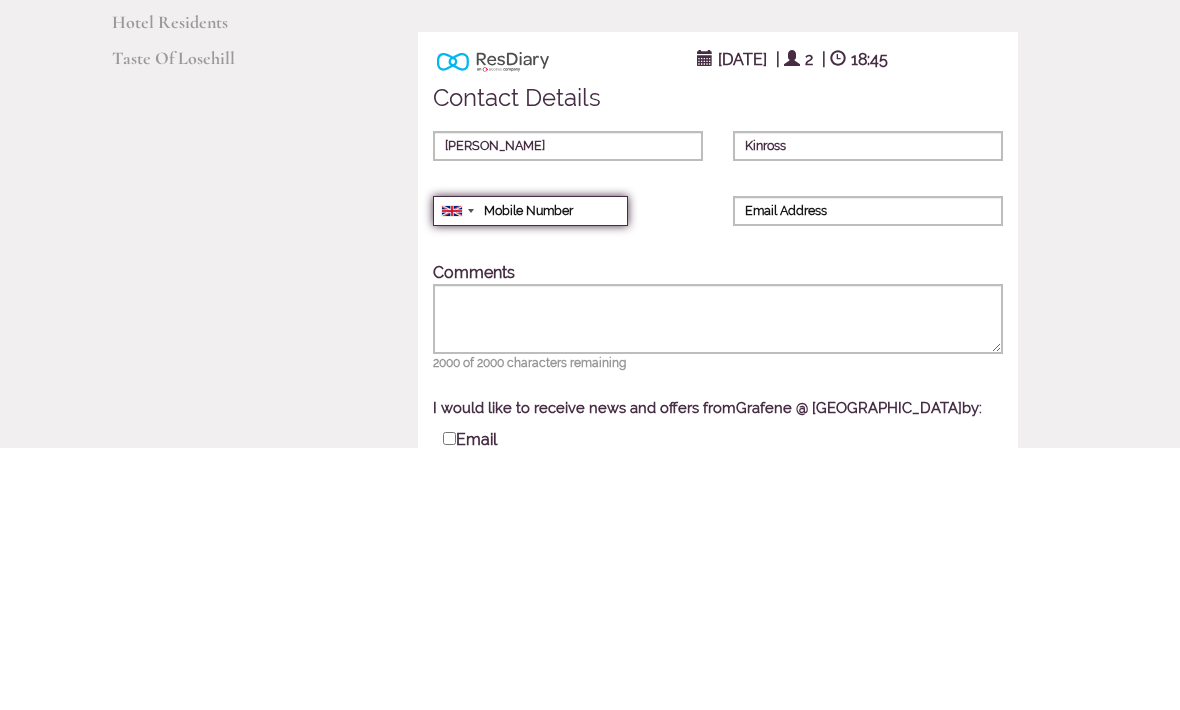 click on "Mobile Number" at bounding box center [530, 473] 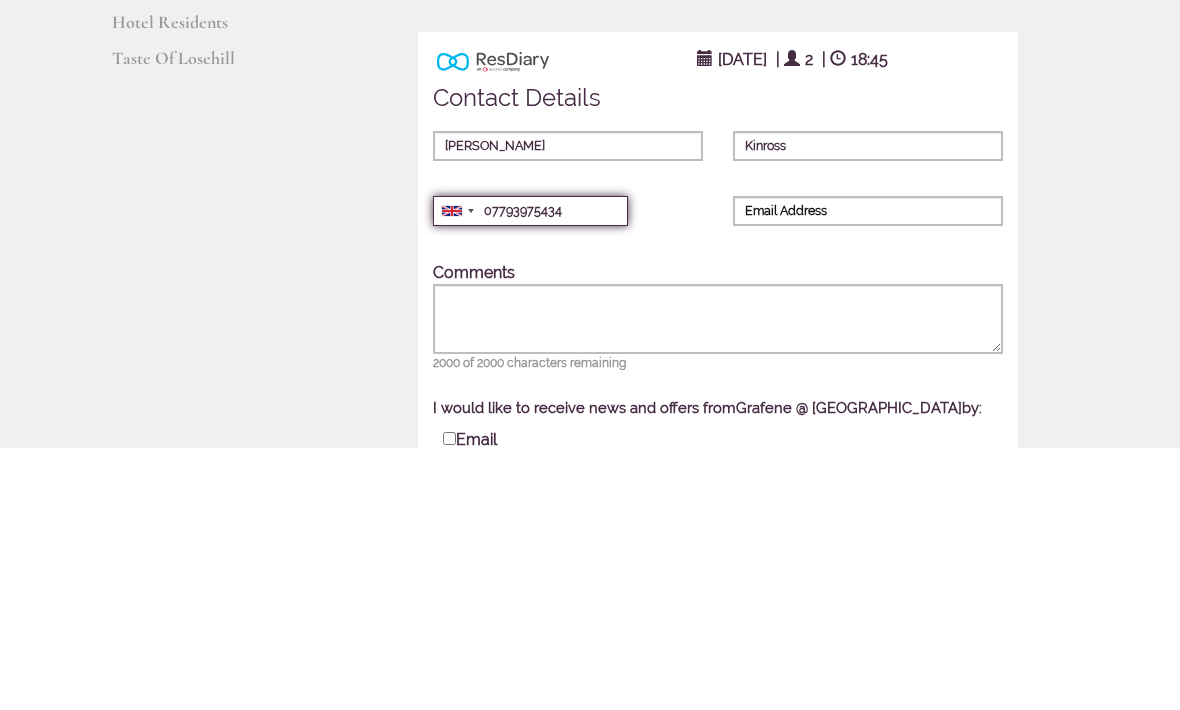 type on "07793975434" 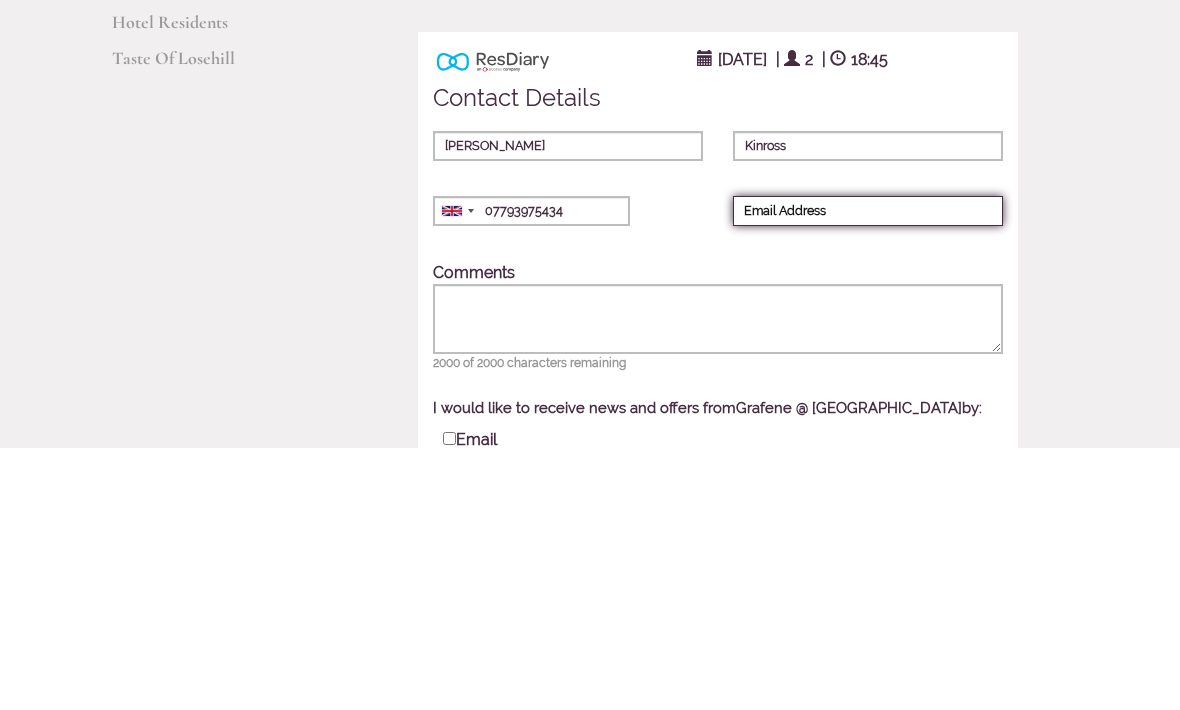 click on "Email Address" at bounding box center [868, 473] 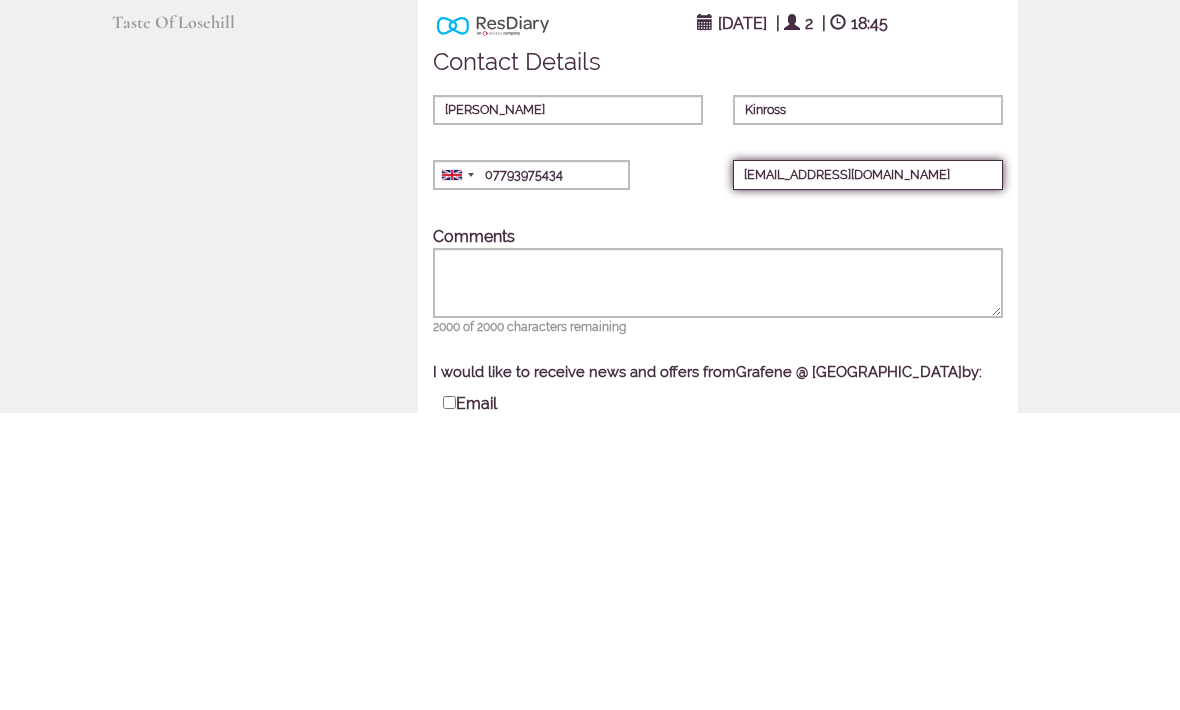type on "Ekinross@gmail.com" 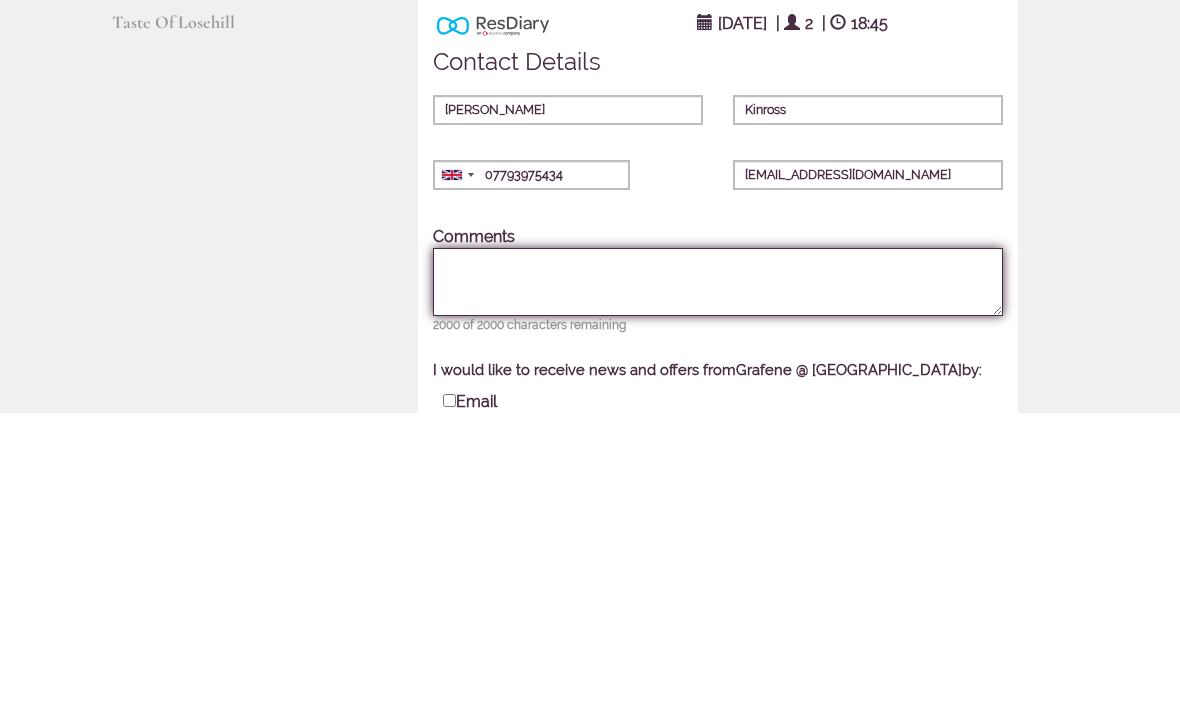 click on "Comments" at bounding box center (718, 580) 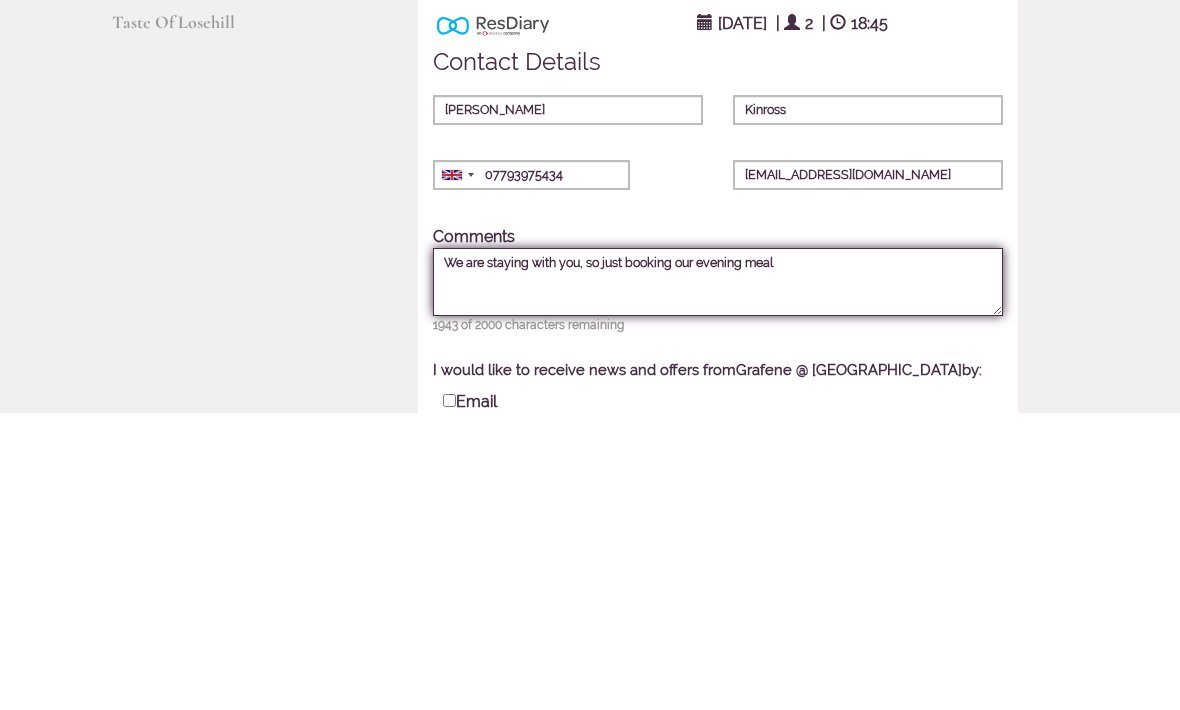 click on "We are staying with you, so just booking our evening meal" at bounding box center [718, 580] 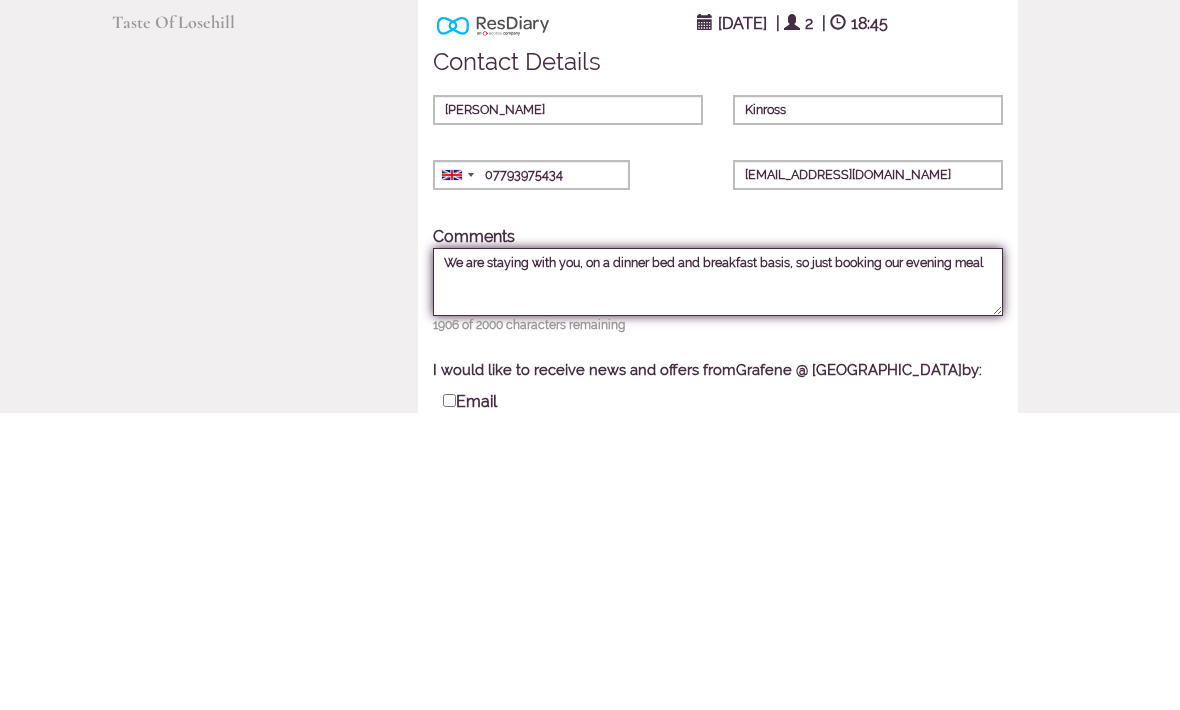click on "We are staying with you, on a dinner bed and breakfast basis, so just booking our evening meal" at bounding box center [718, 580] 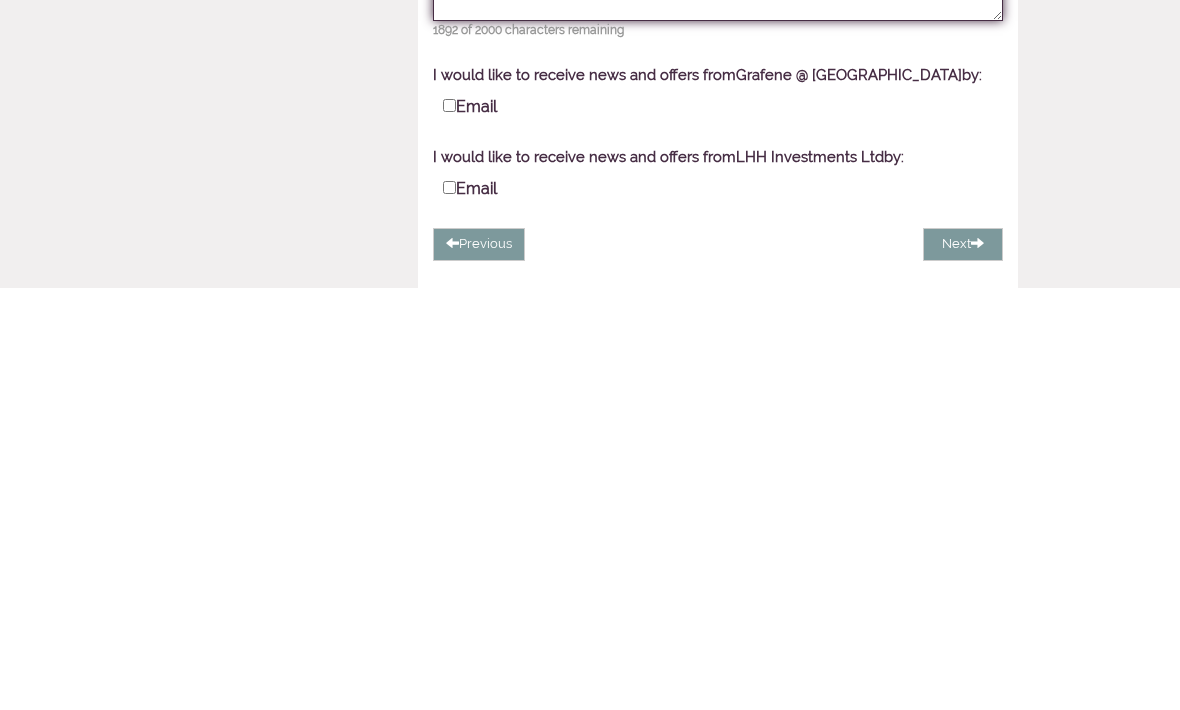 scroll, scrollTop: 245, scrollLeft: 0, axis: vertical 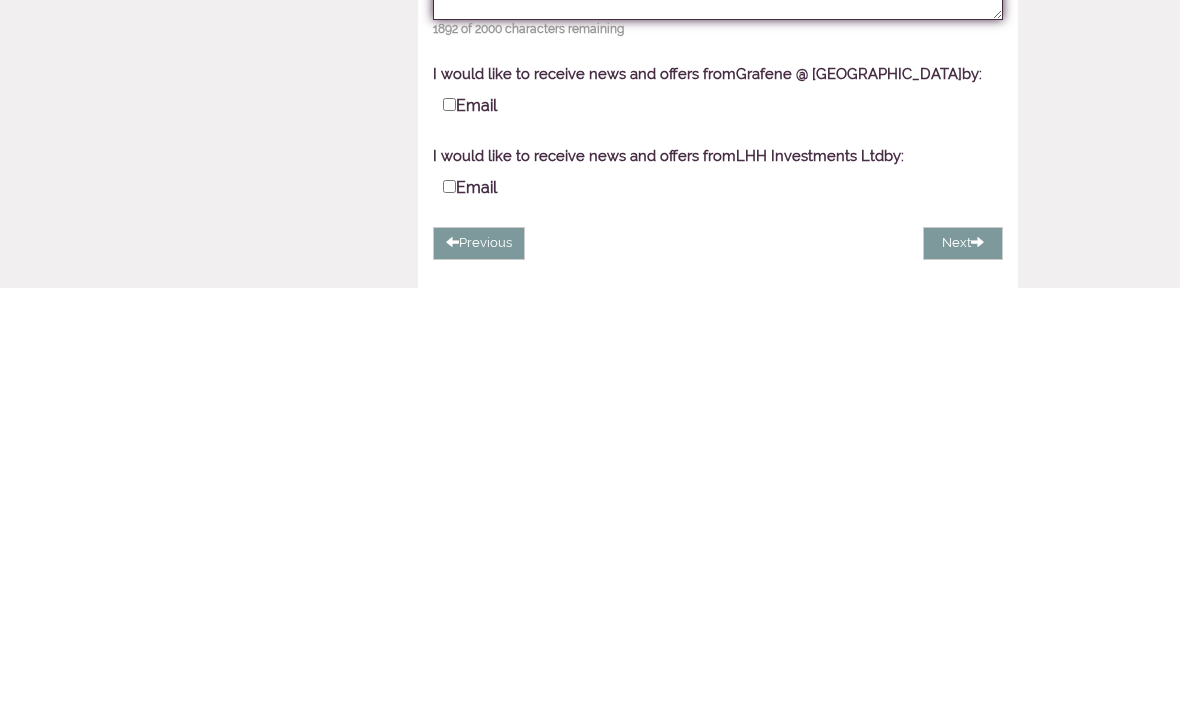 type on "We are staying with you, on a dinner bed and breakfast basis, so just booking our evening meal. Many thanks" 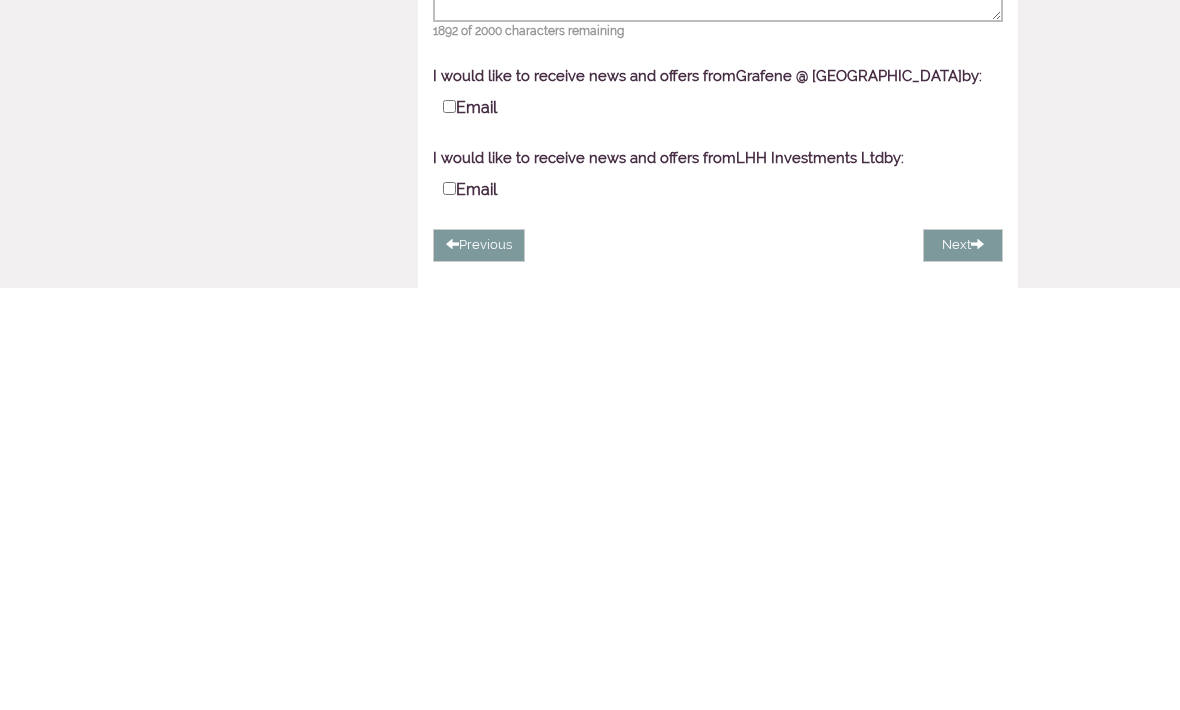 click on "Email" at bounding box center [449, 528] 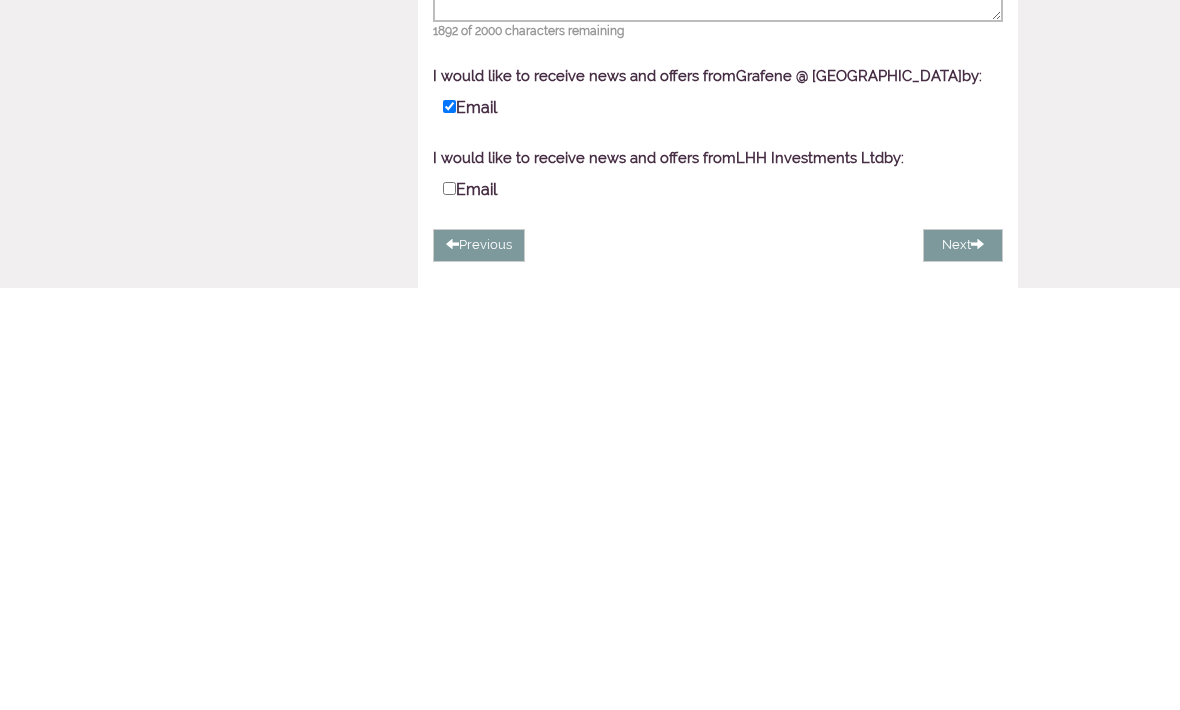 checkbox on "true" 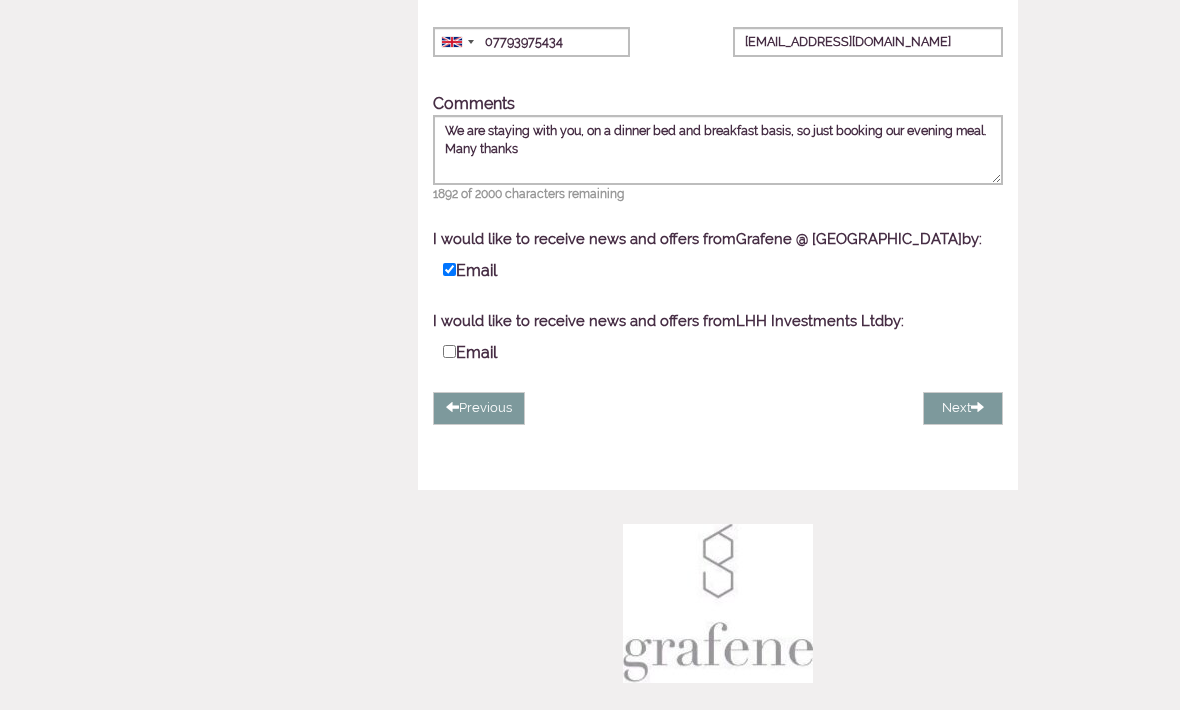 scroll, scrollTop: 504, scrollLeft: 0, axis: vertical 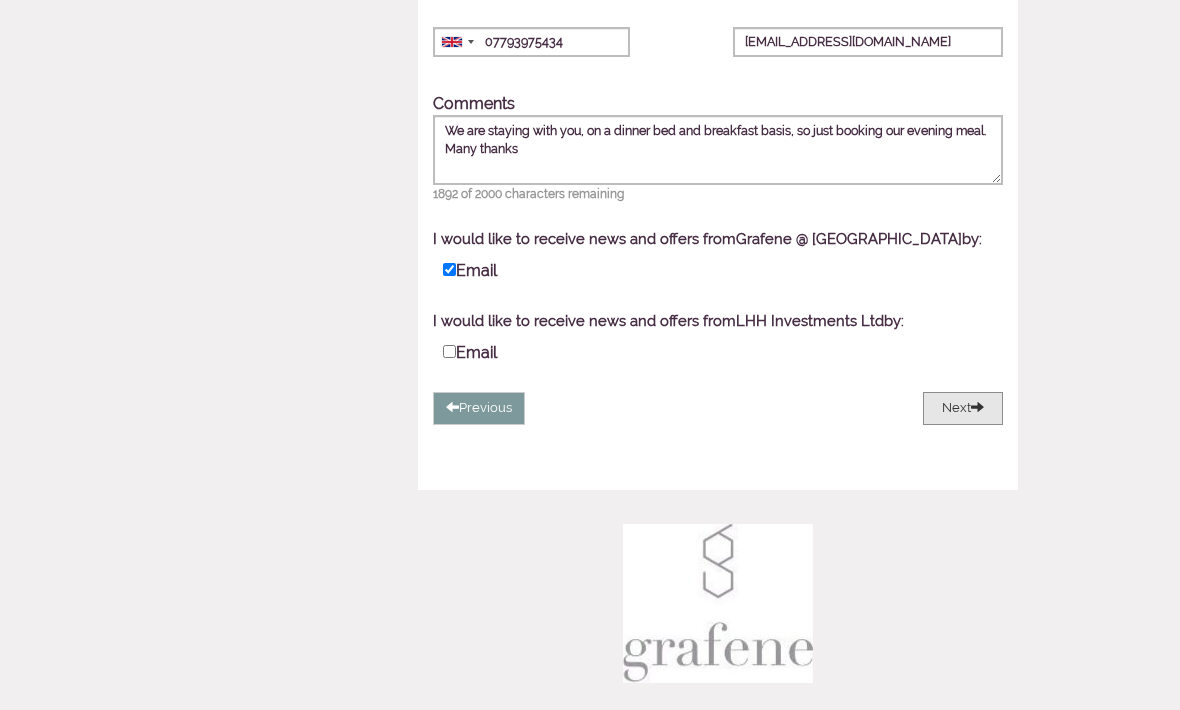 click on "Next" at bounding box center [963, 408] 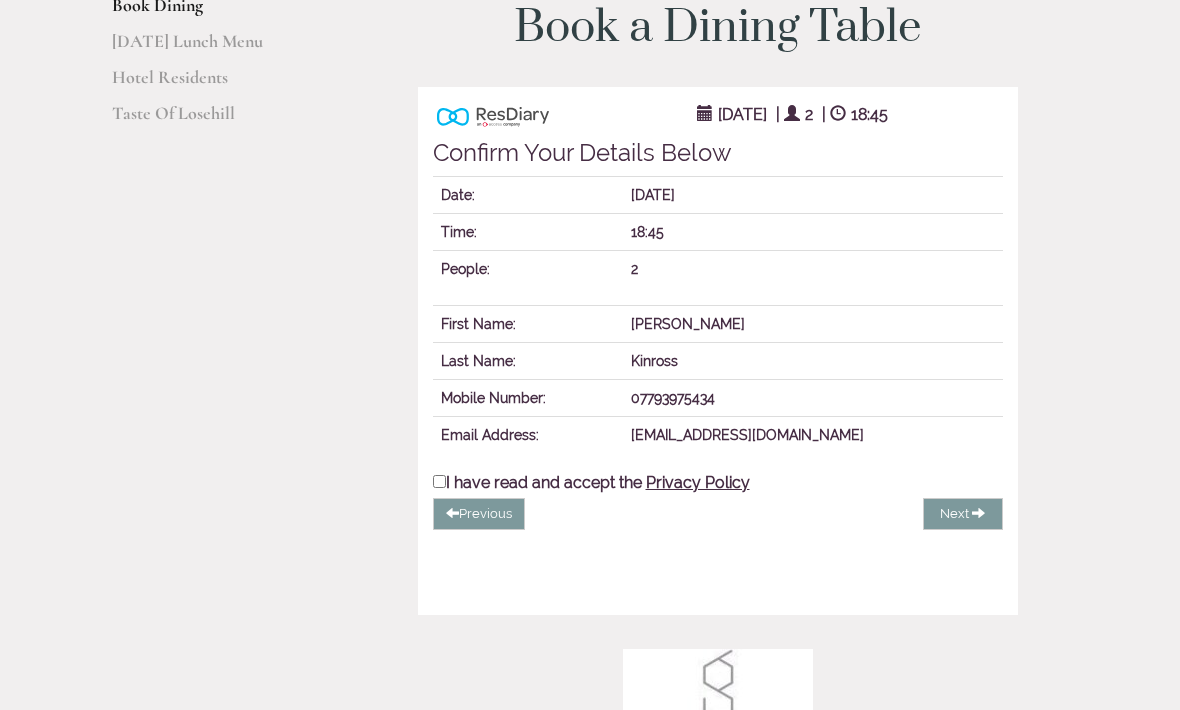 scroll, scrollTop: 280, scrollLeft: 0, axis: vertical 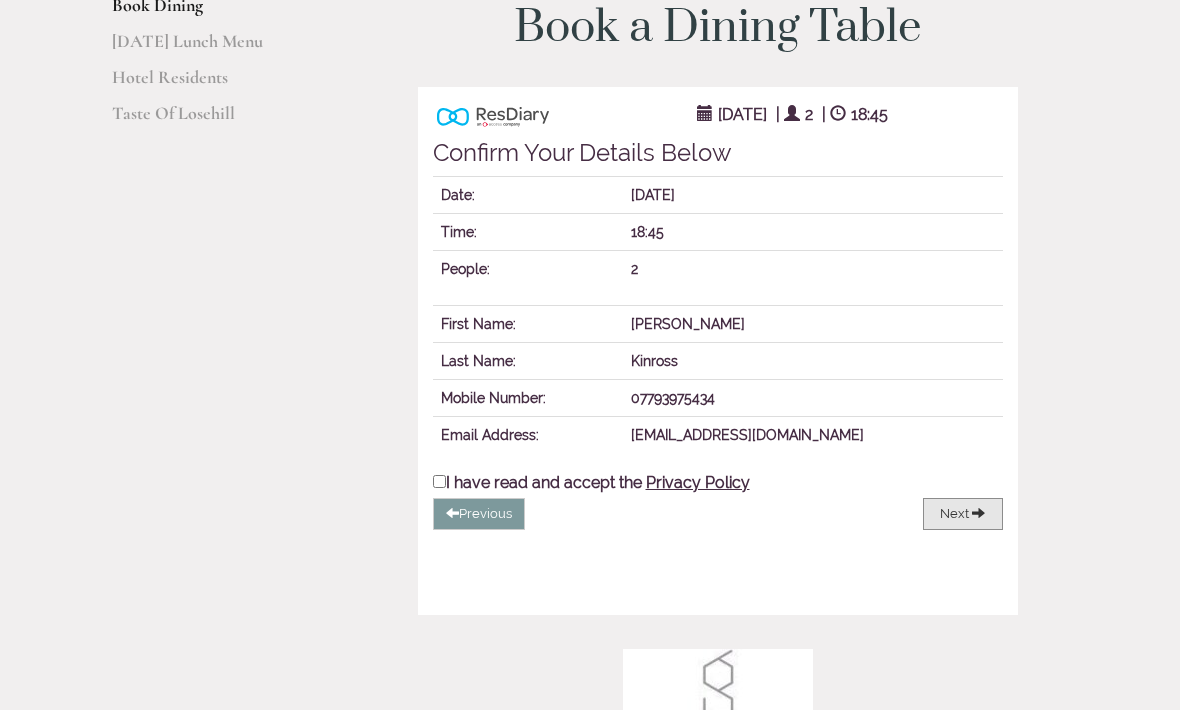 click on "Next" at bounding box center [954, 513] 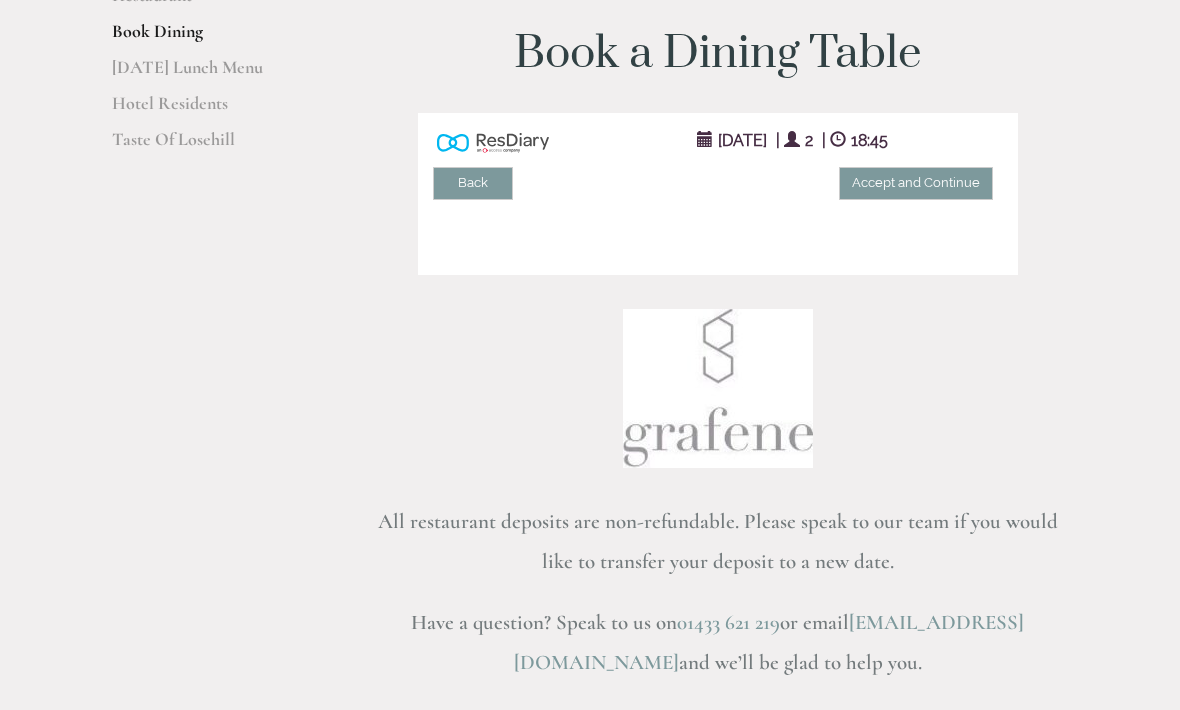 scroll, scrollTop: 150, scrollLeft: 0, axis: vertical 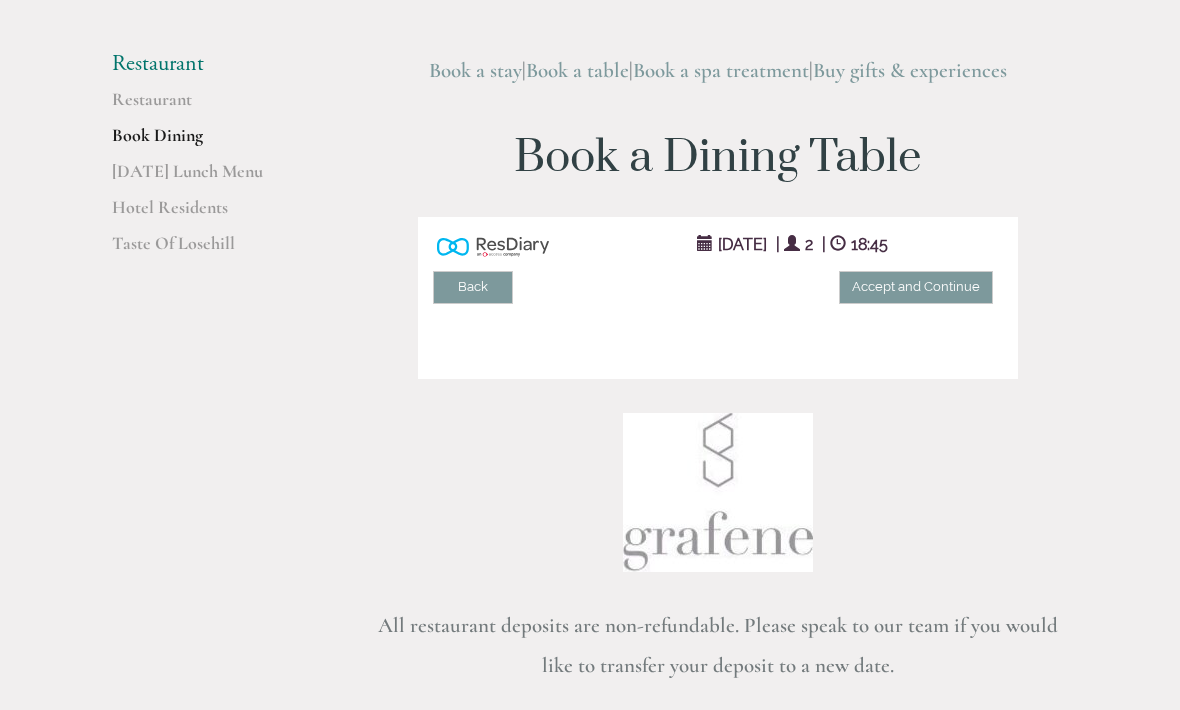 click on "Accept and Continue" at bounding box center [916, 287] 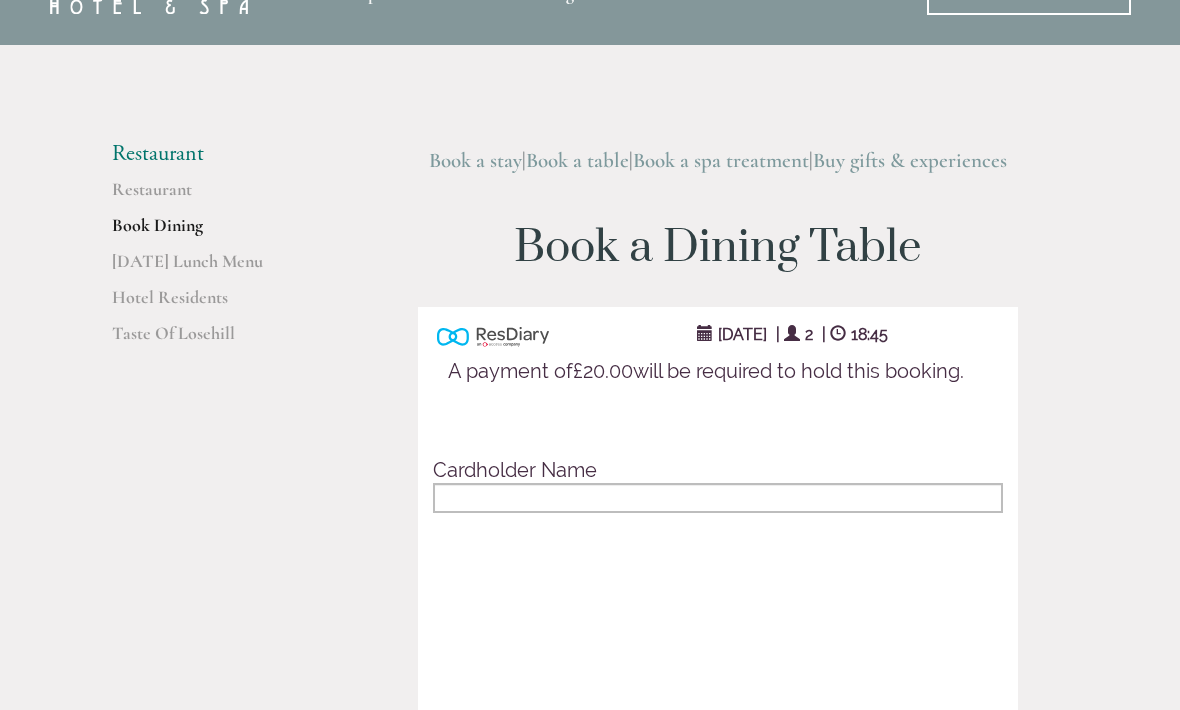 scroll, scrollTop: 0, scrollLeft: 0, axis: both 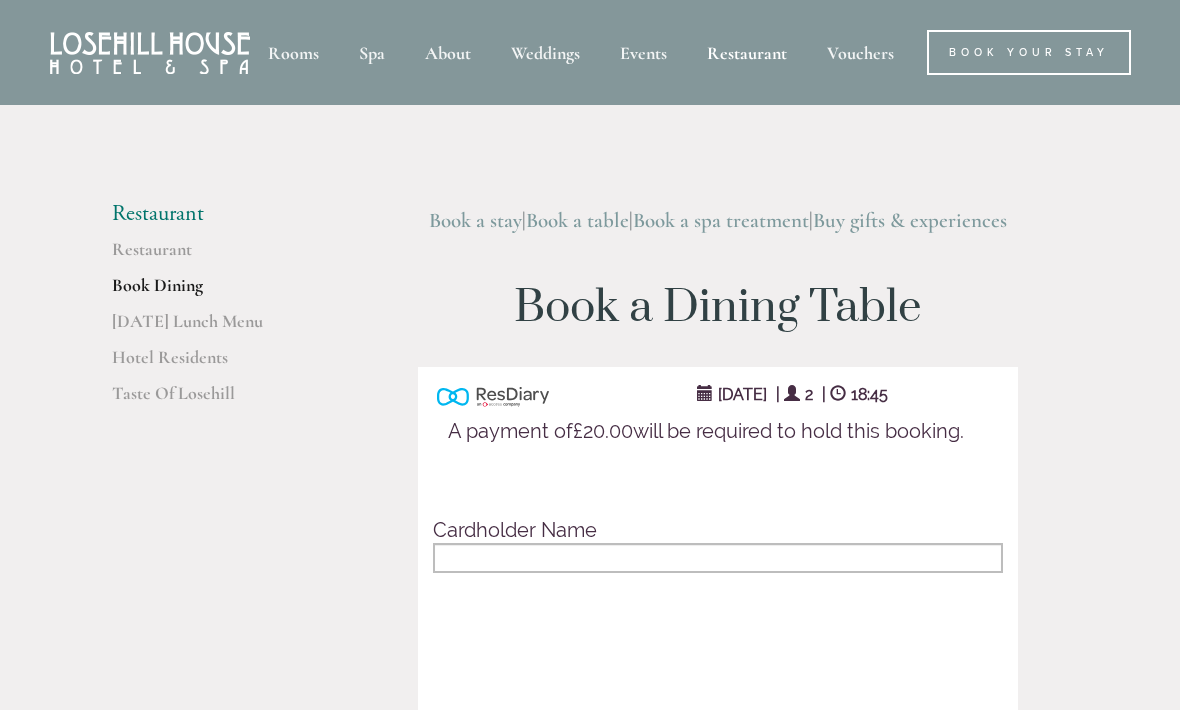 click on "Spa" at bounding box center (372, 52) 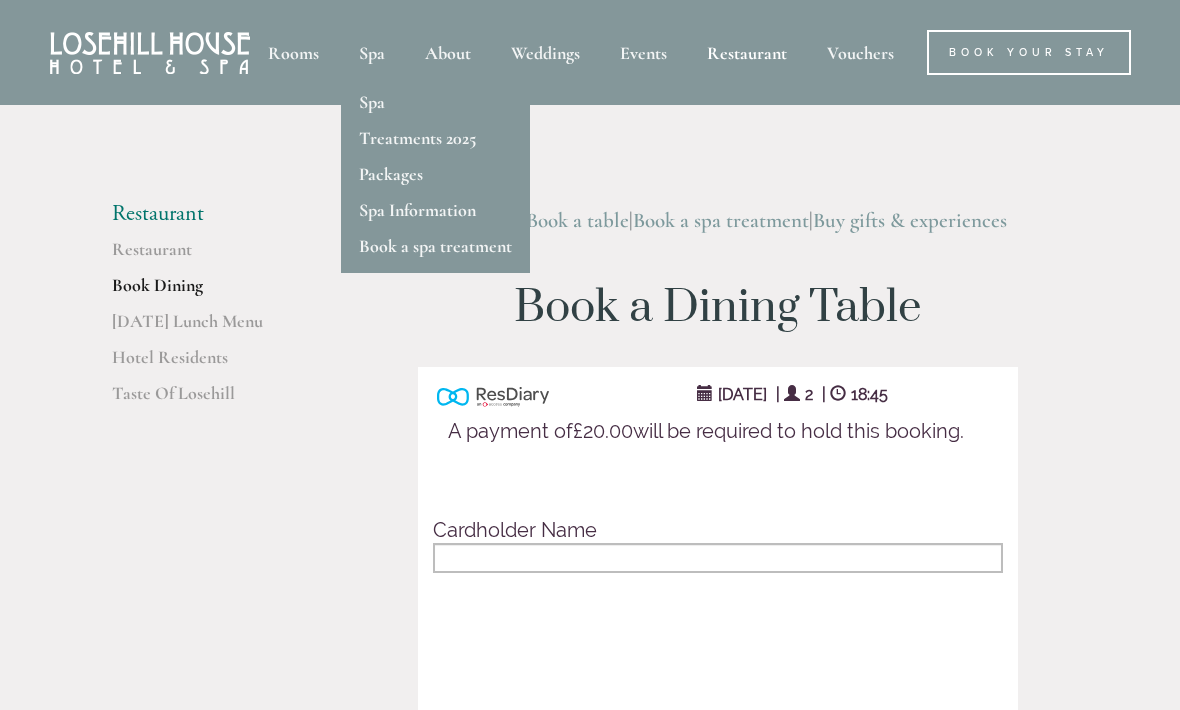 click on "Spa" at bounding box center (372, 102) 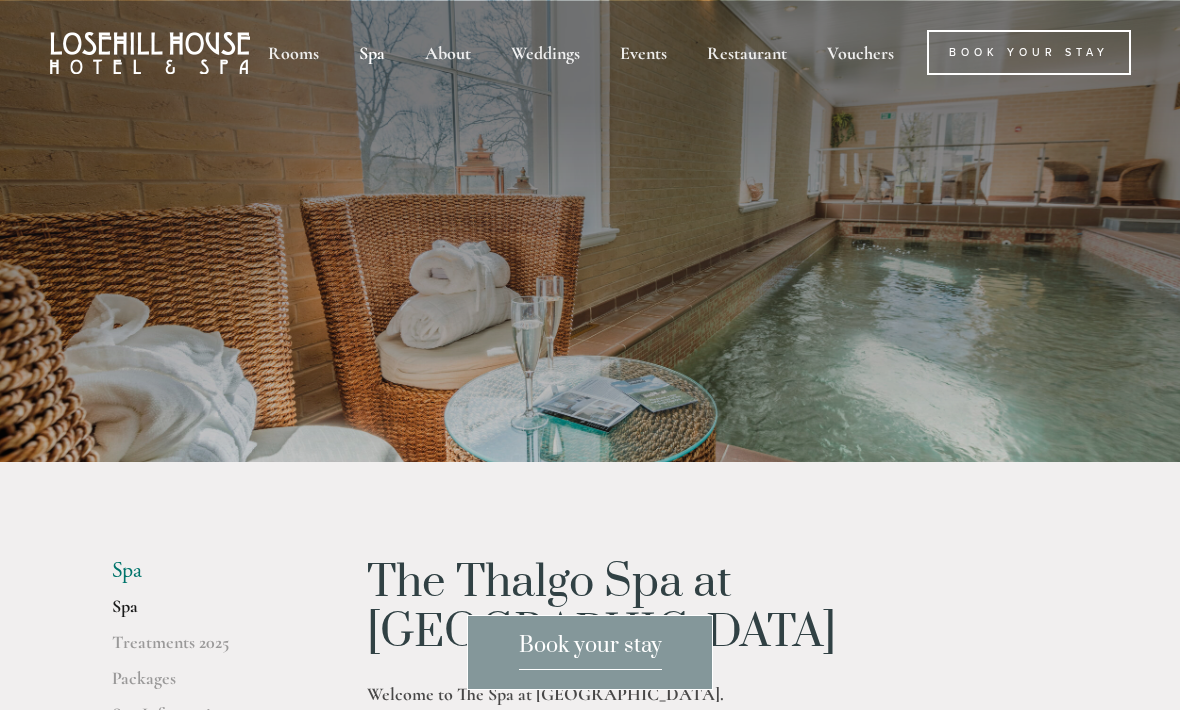 scroll, scrollTop: 0, scrollLeft: 0, axis: both 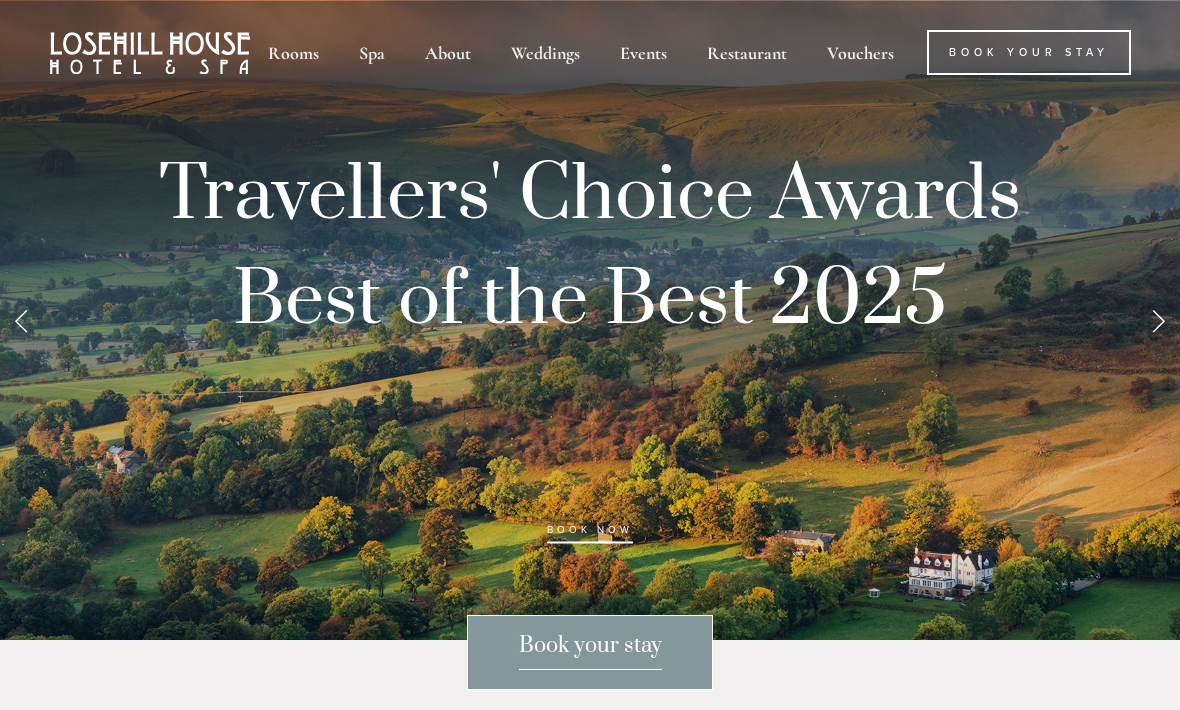 click on "Spa" at bounding box center (372, 52) 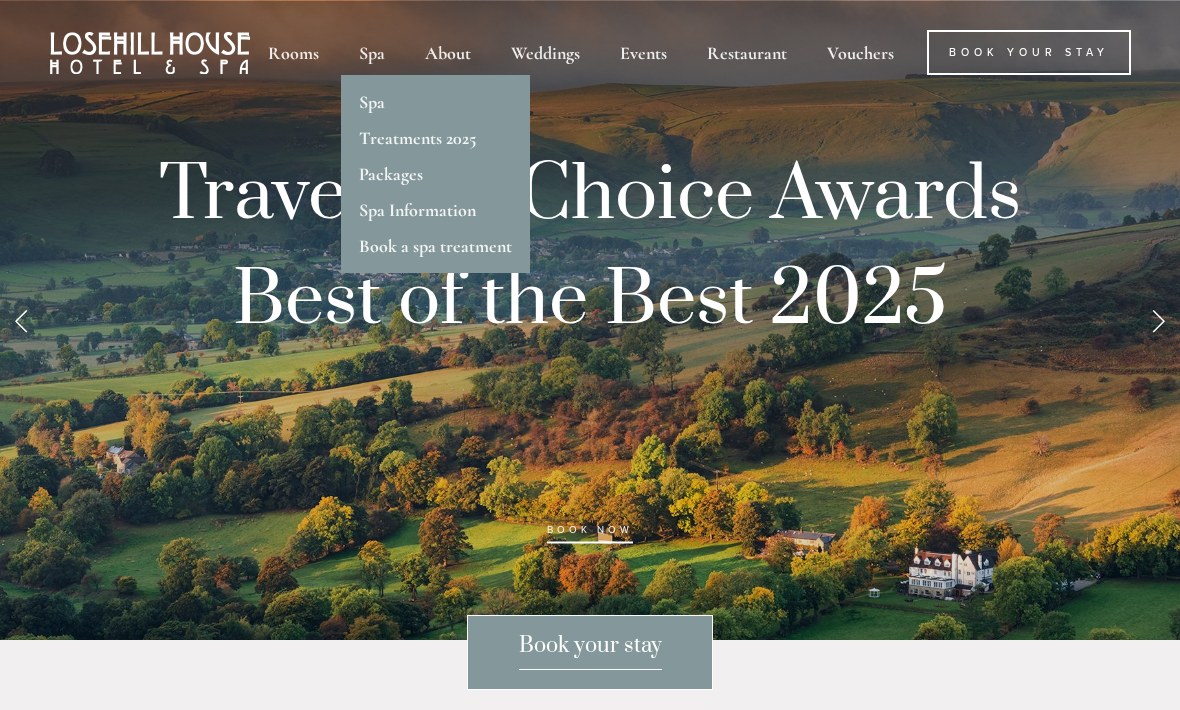 click on "Spa" at bounding box center [372, 102] 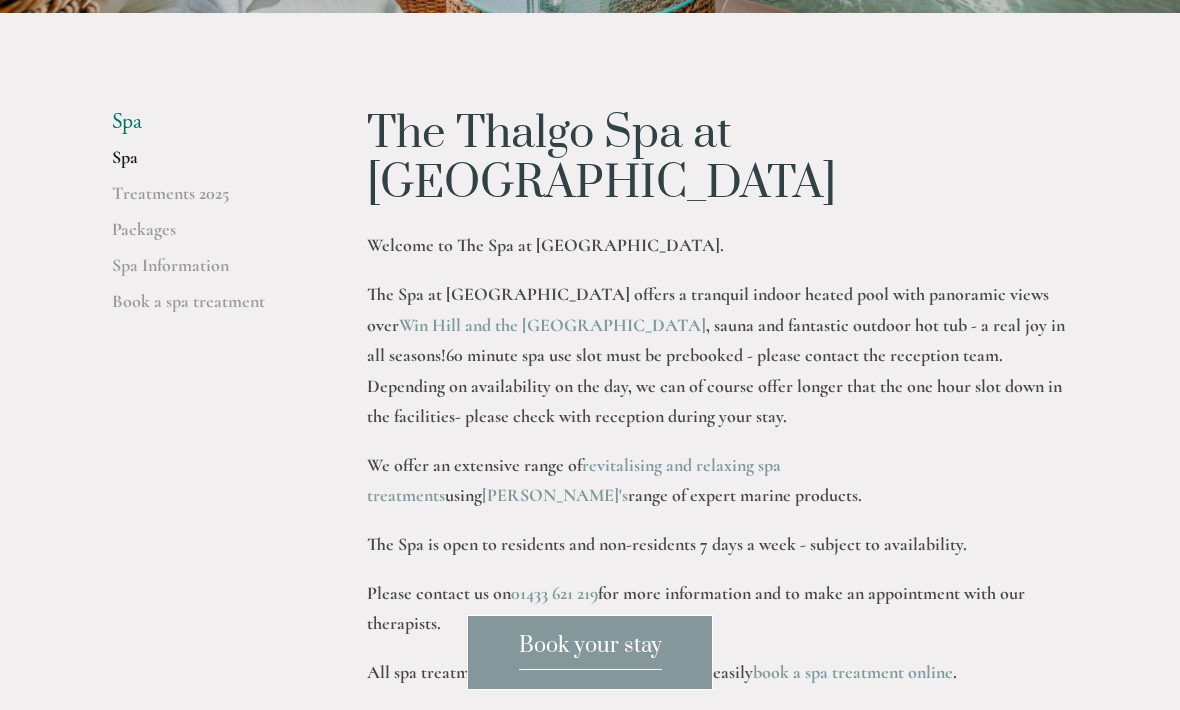 scroll, scrollTop: 447, scrollLeft: 0, axis: vertical 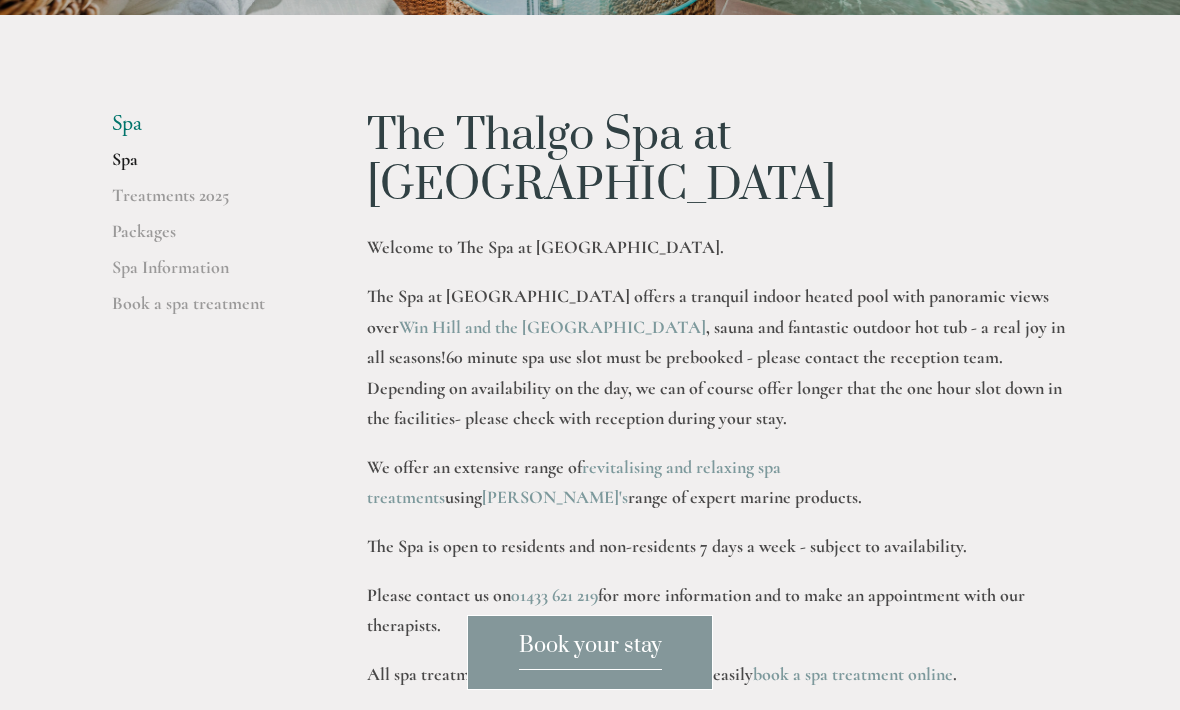 click on "Treatments 2025" at bounding box center [207, 202] 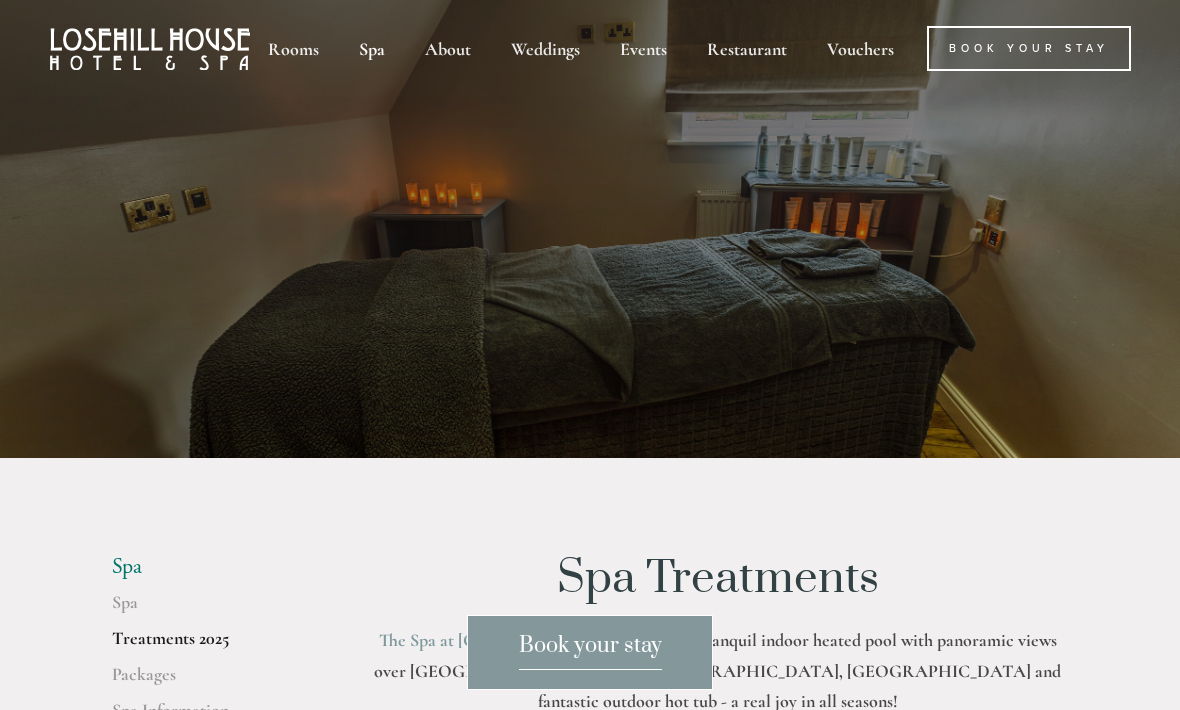 scroll, scrollTop: 0, scrollLeft: 0, axis: both 